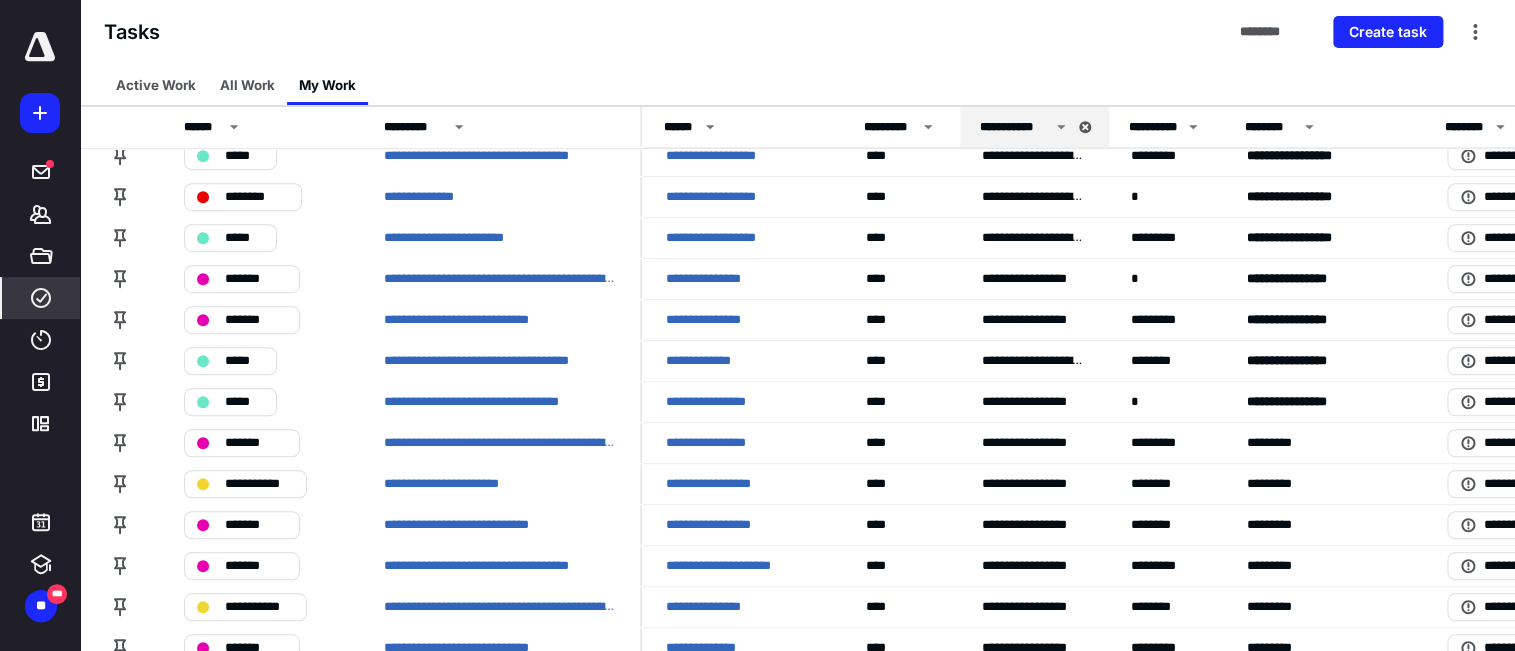 scroll, scrollTop: 0, scrollLeft: 0, axis: both 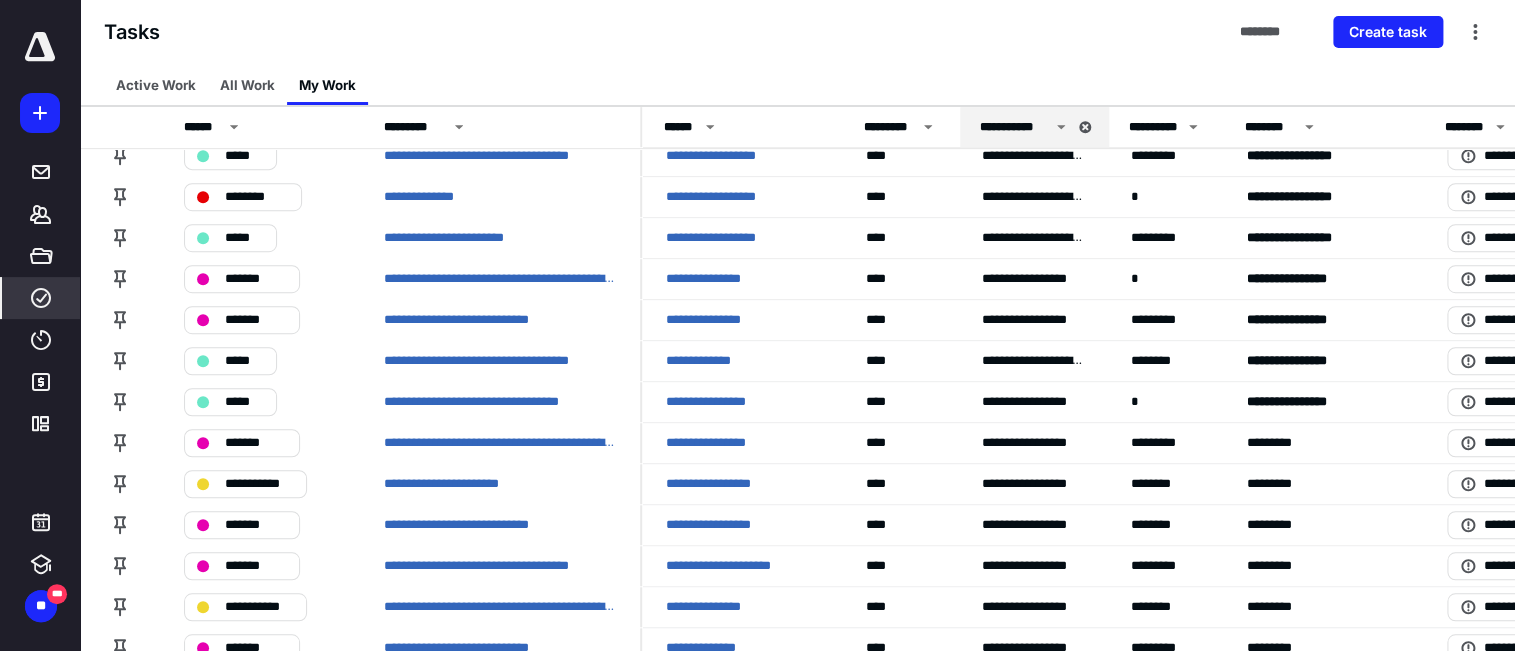 click on "Active Work All Work My Work" at bounding box center [797, 85] 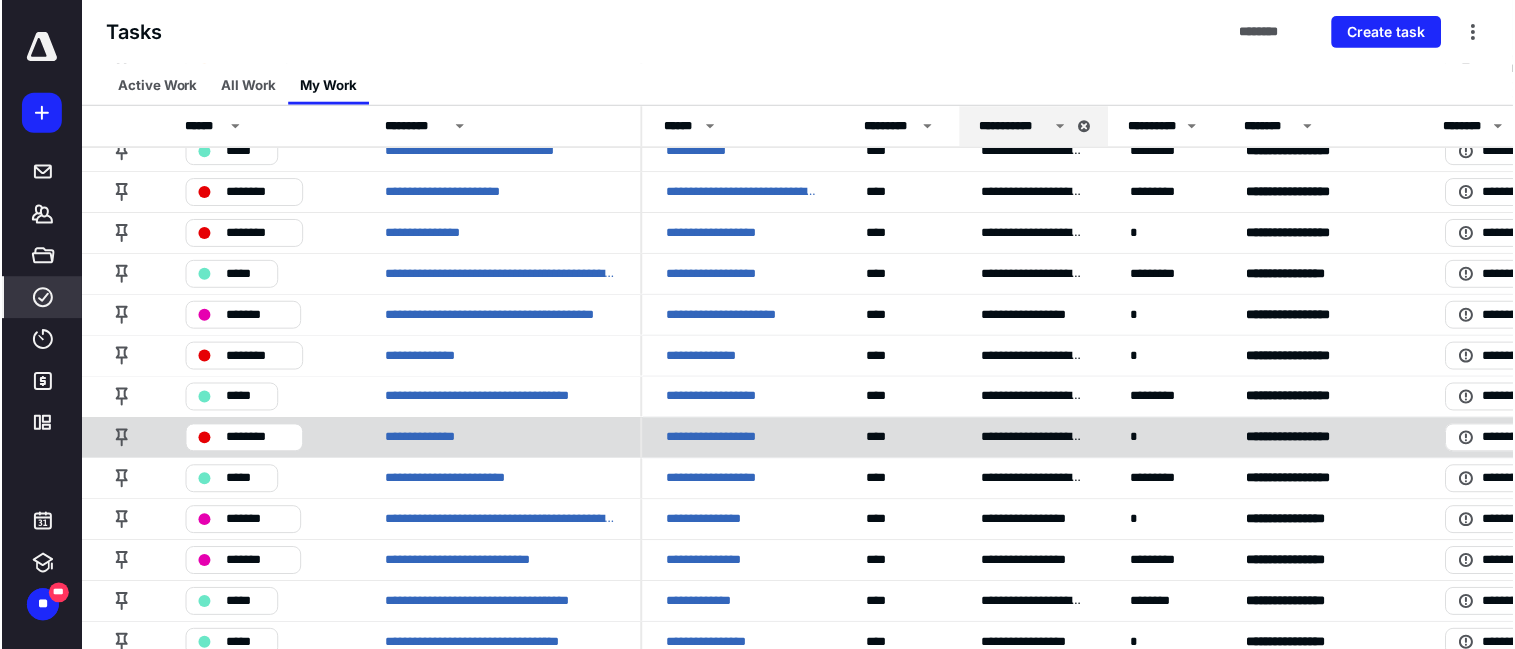 scroll, scrollTop: 454, scrollLeft: 0, axis: vertical 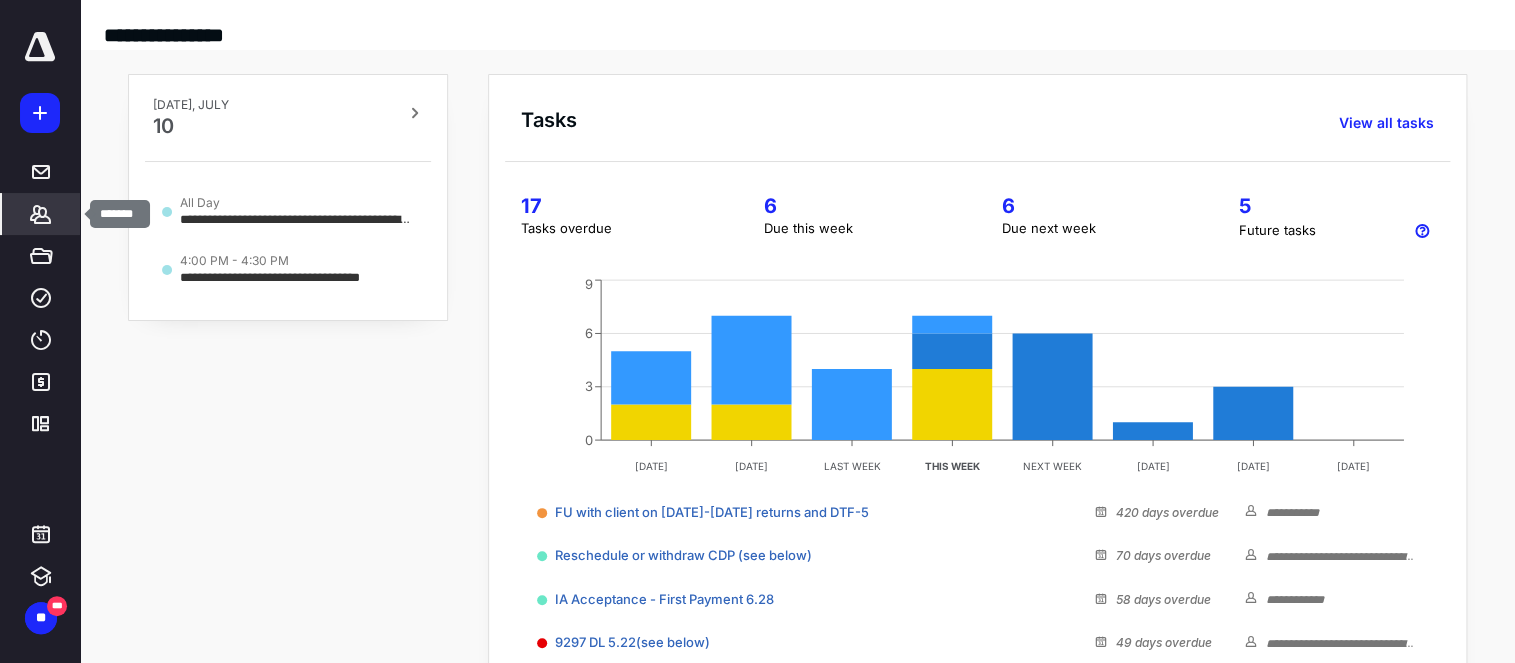 click 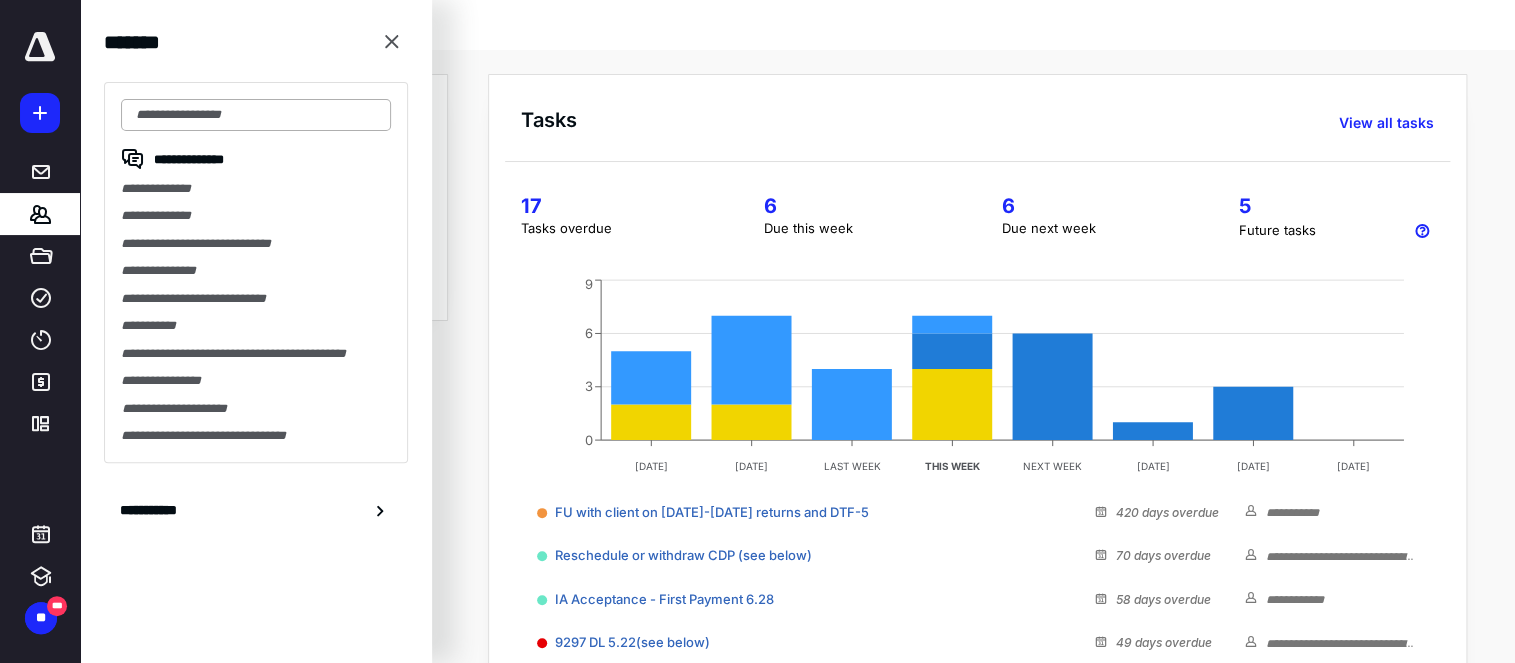 click at bounding box center [256, 115] 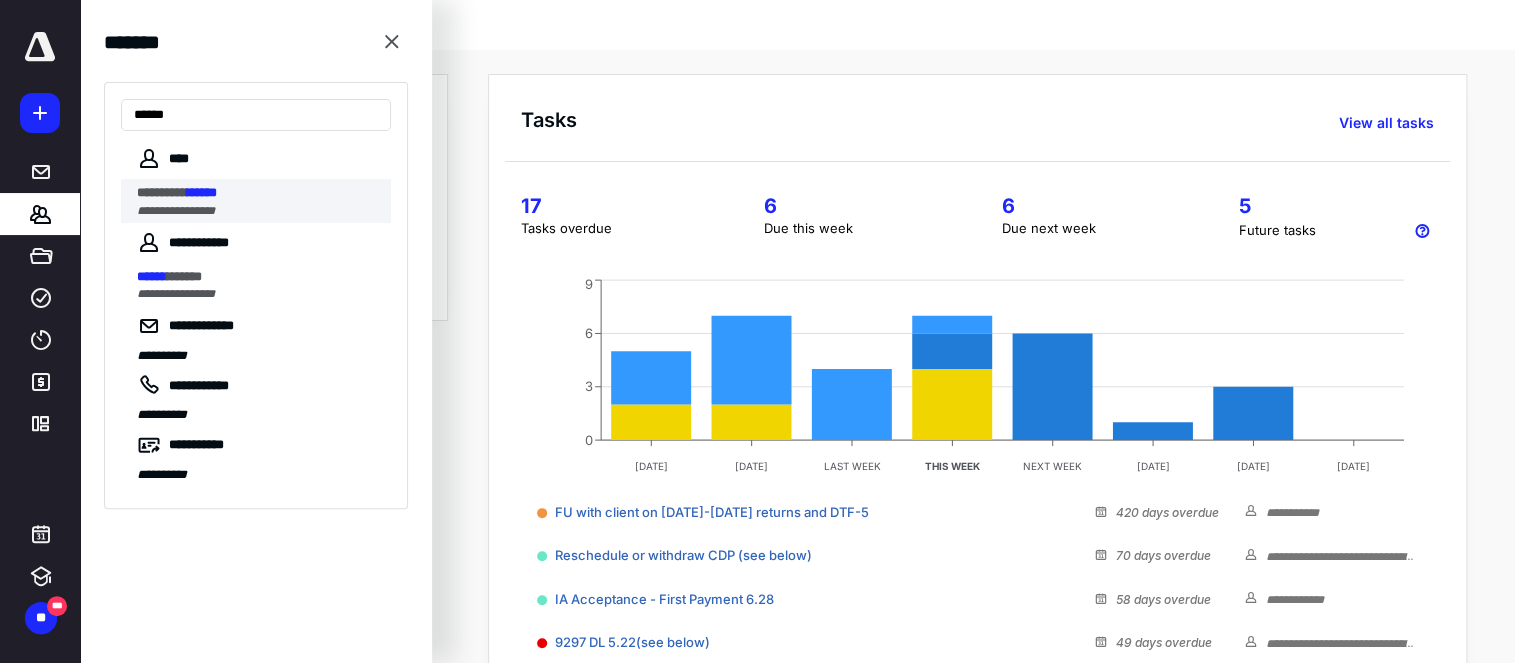 type on "******" 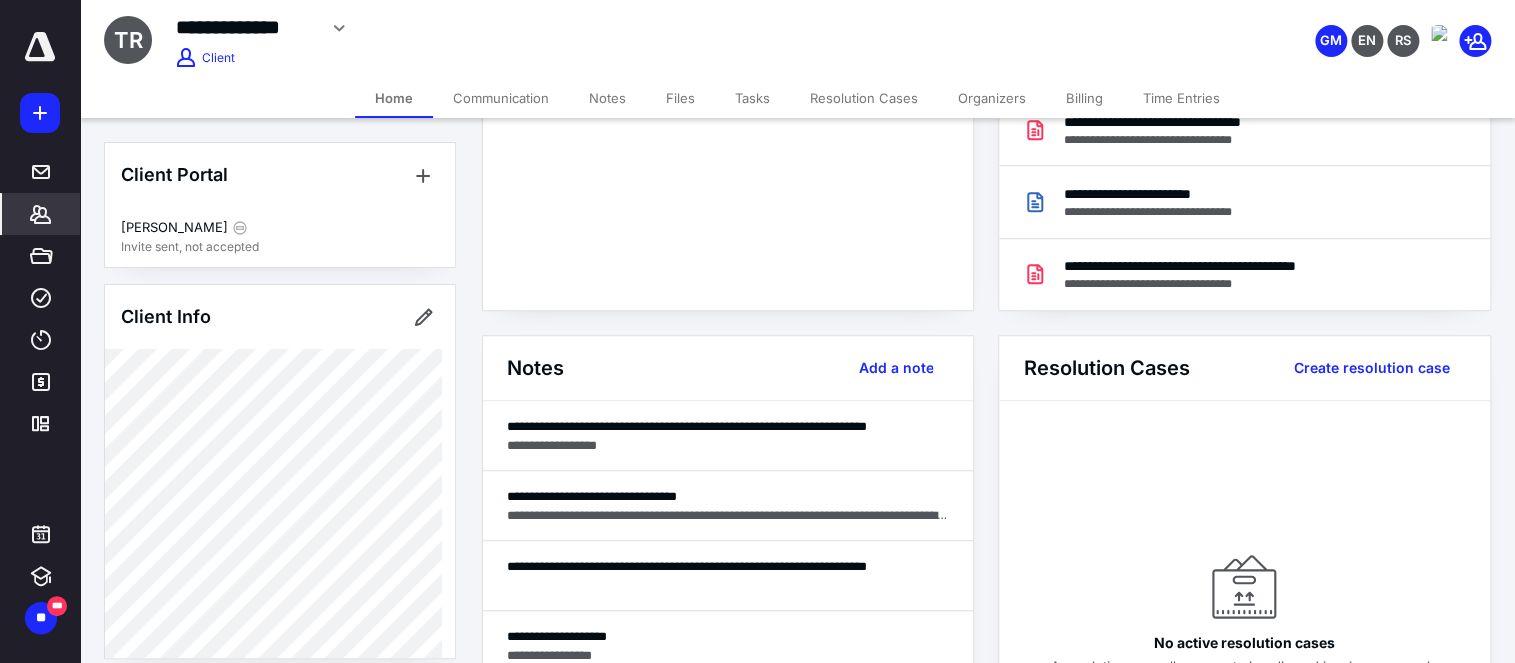 scroll, scrollTop: 333, scrollLeft: 0, axis: vertical 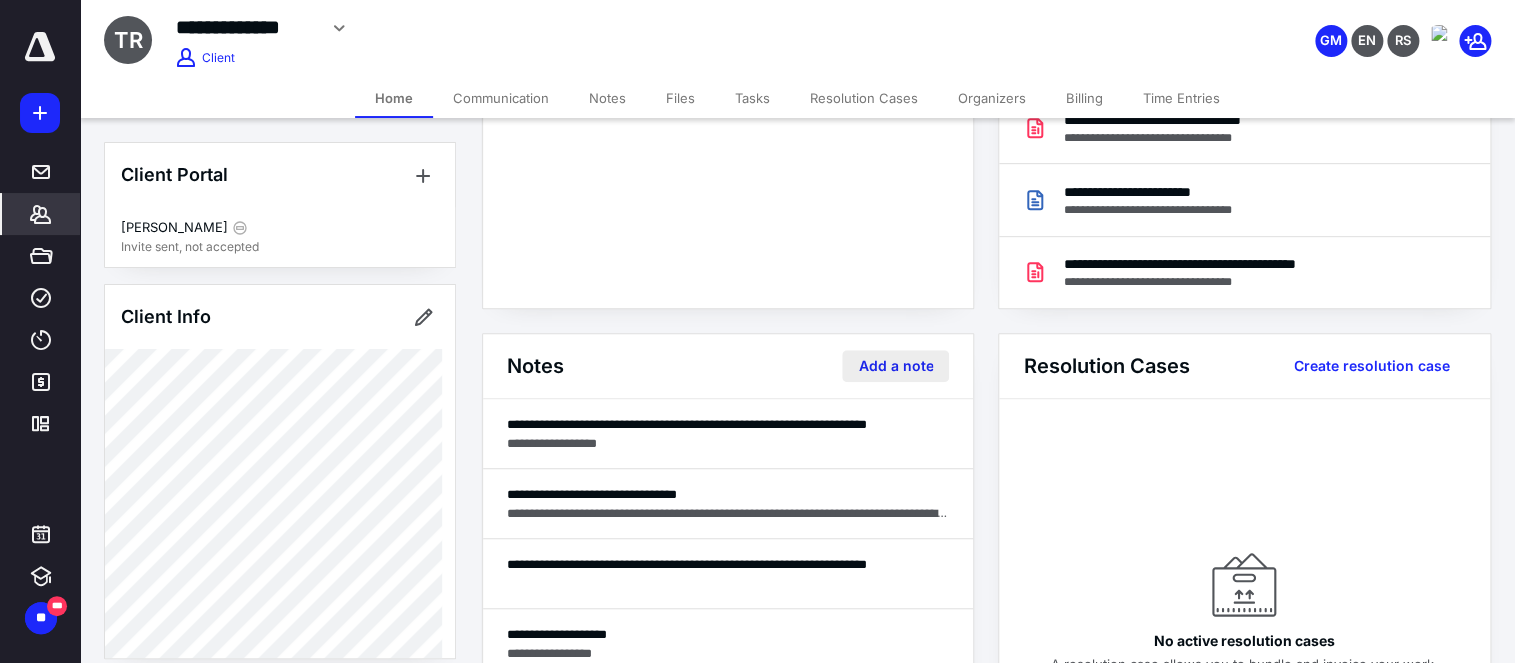 click on "Add a note" at bounding box center [895, 366] 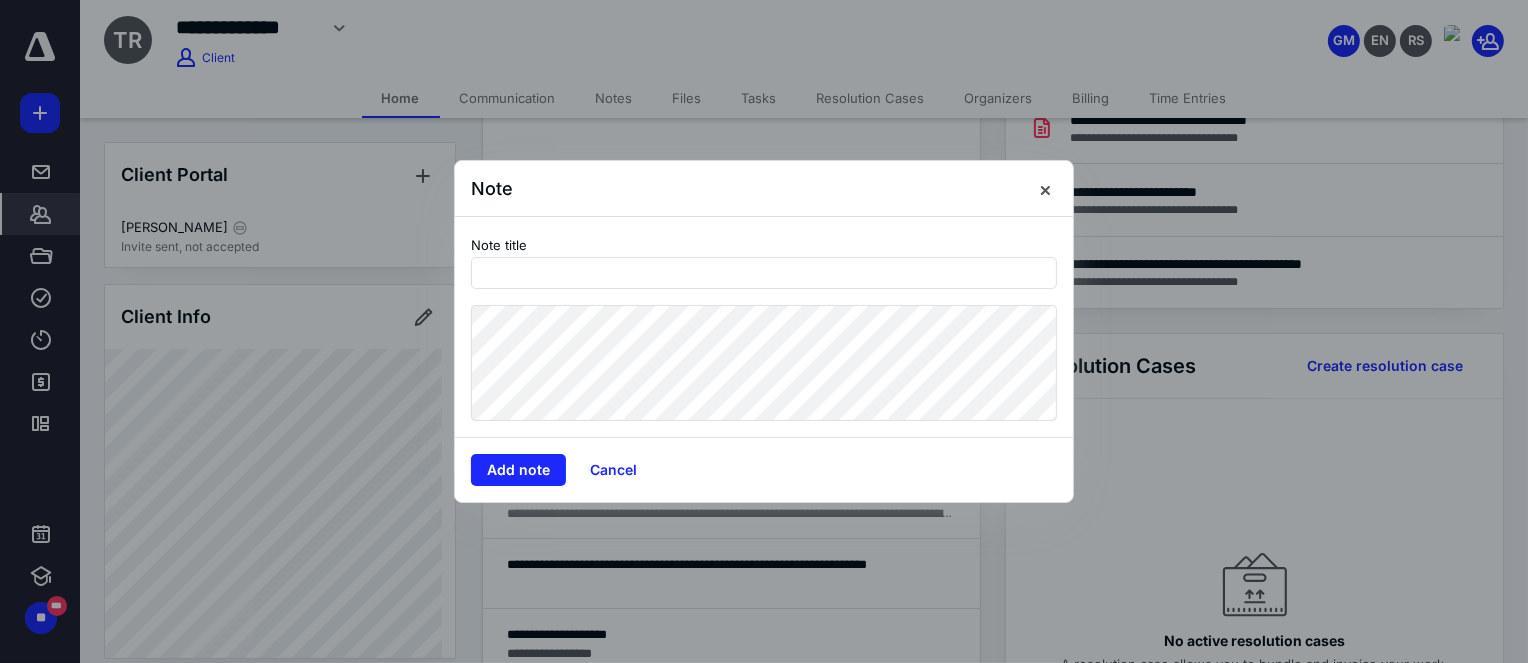 type on "*" 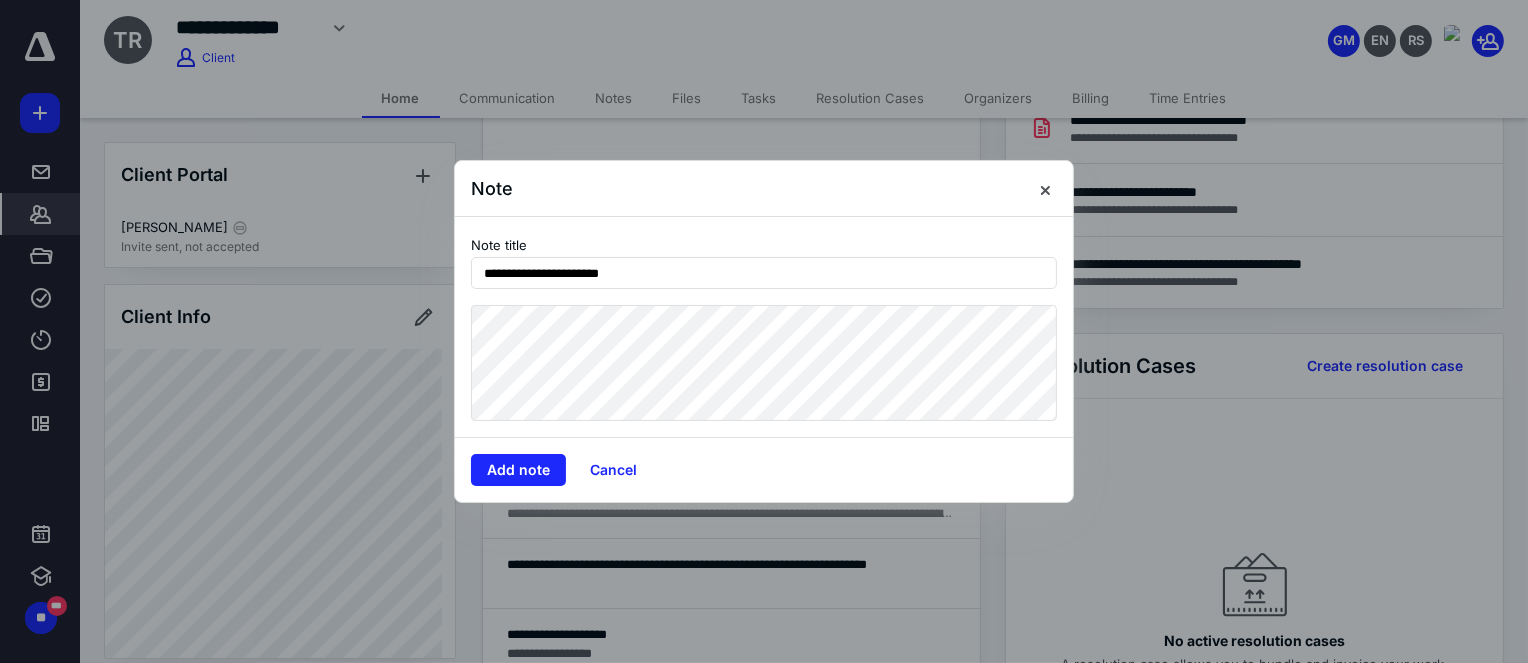 type on "**********" 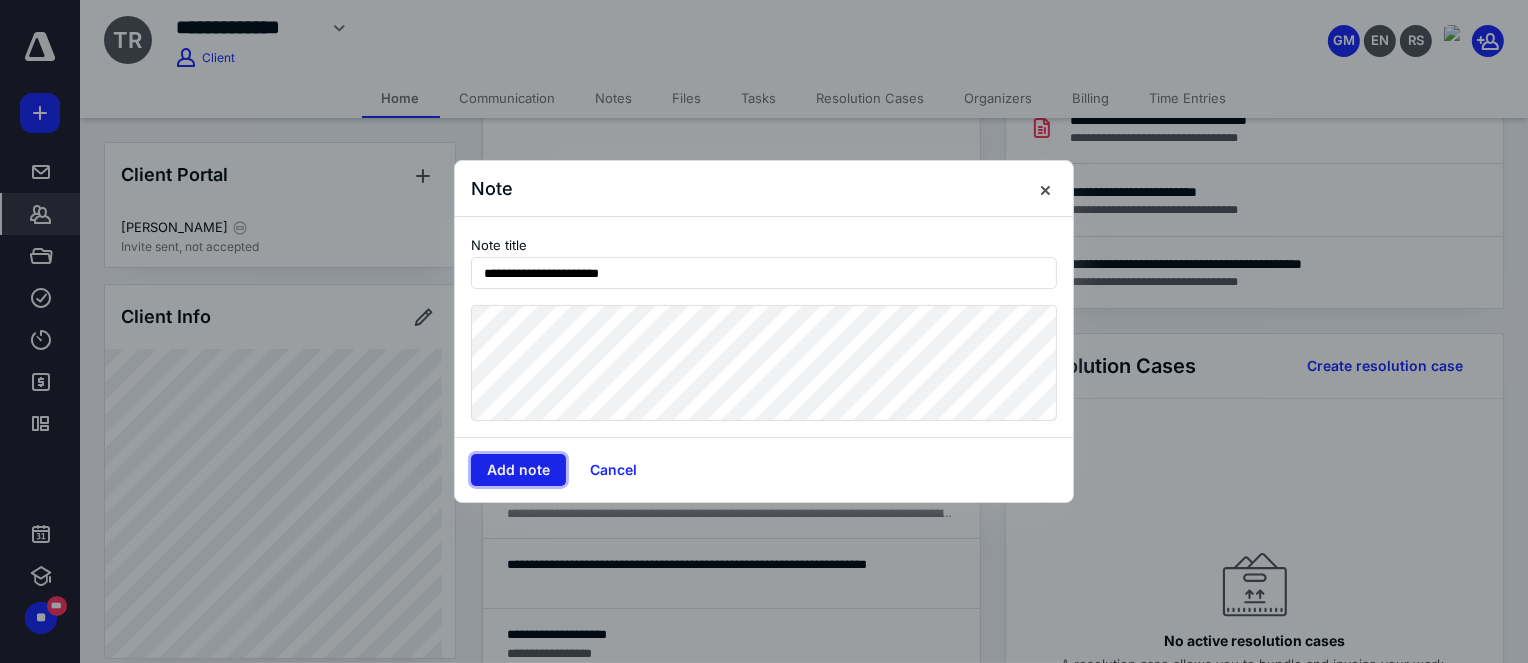 click on "Add note" at bounding box center [518, 470] 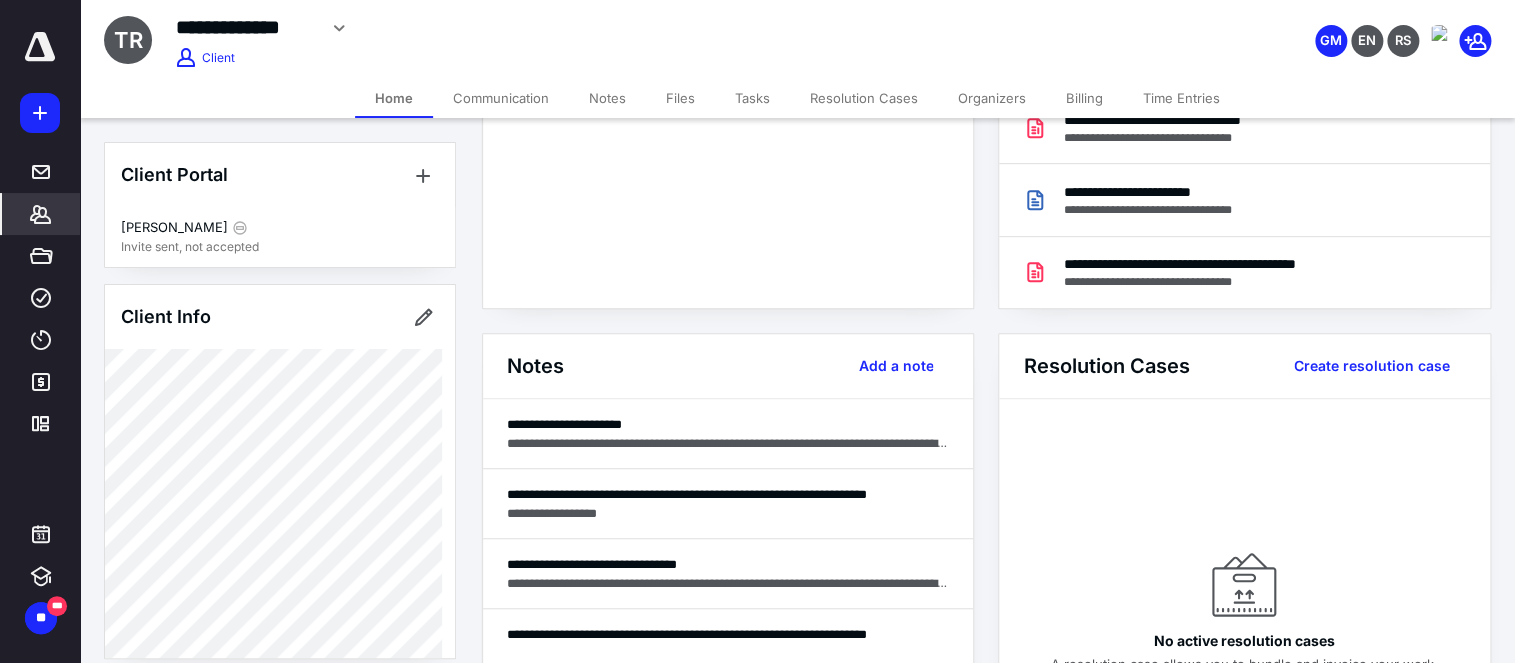 click on "Tasks" at bounding box center (752, 98) 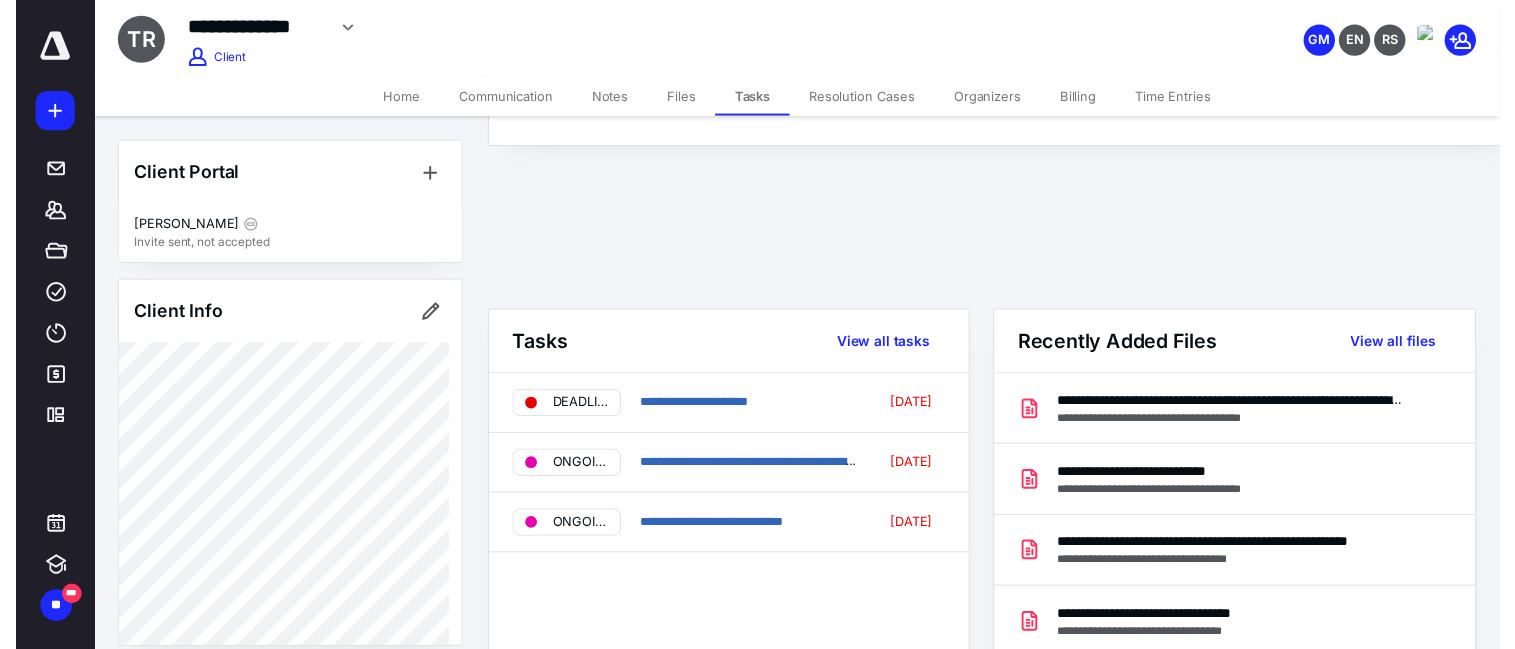 scroll, scrollTop: 0, scrollLeft: 0, axis: both 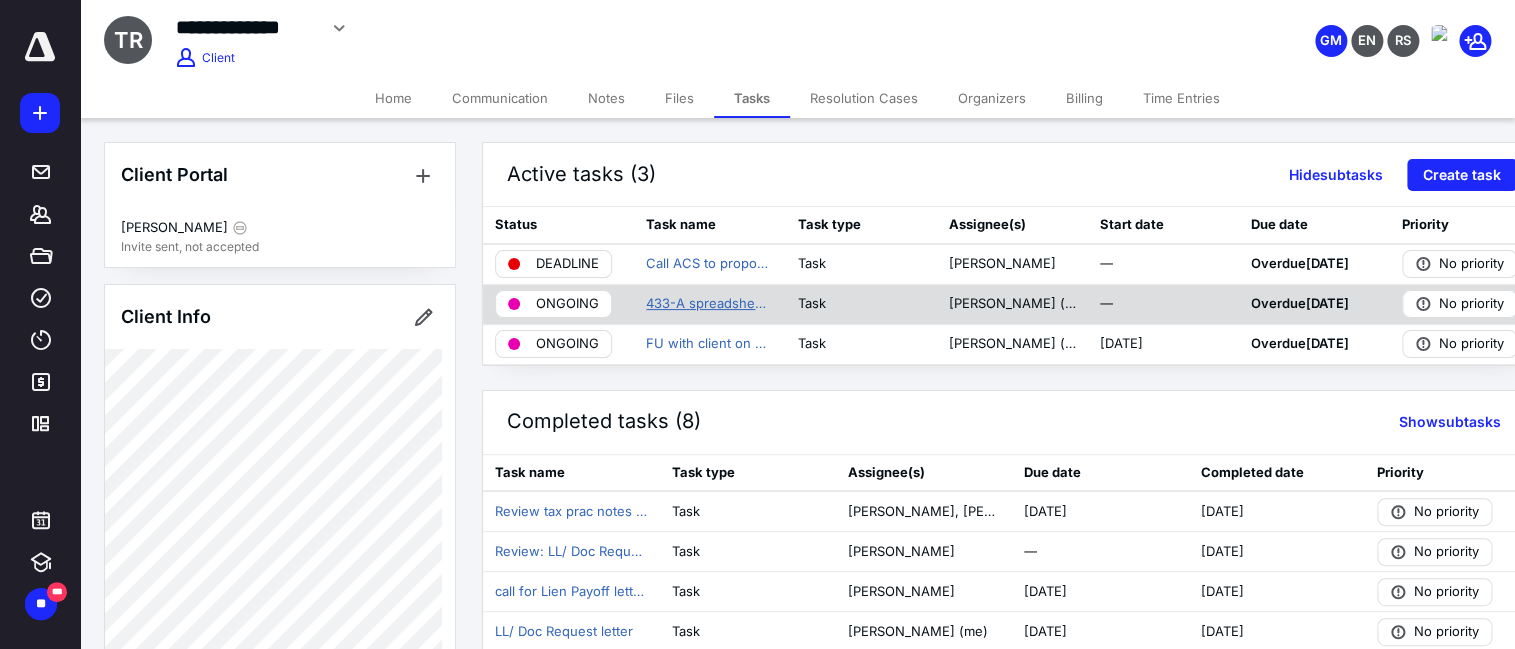 click on "433-A spreadsheet with Nat standards and client info" at bounding box center [709, 304] 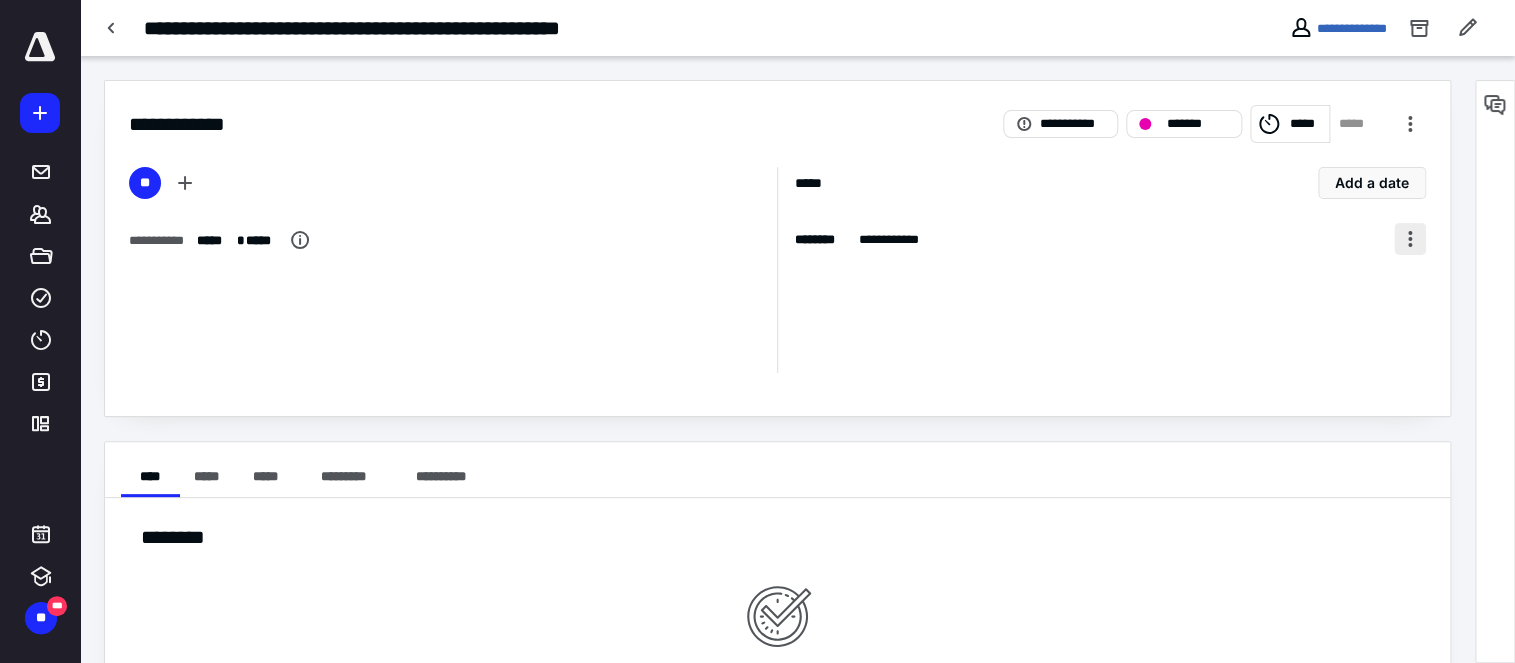click at bounding box center [1410, 239] 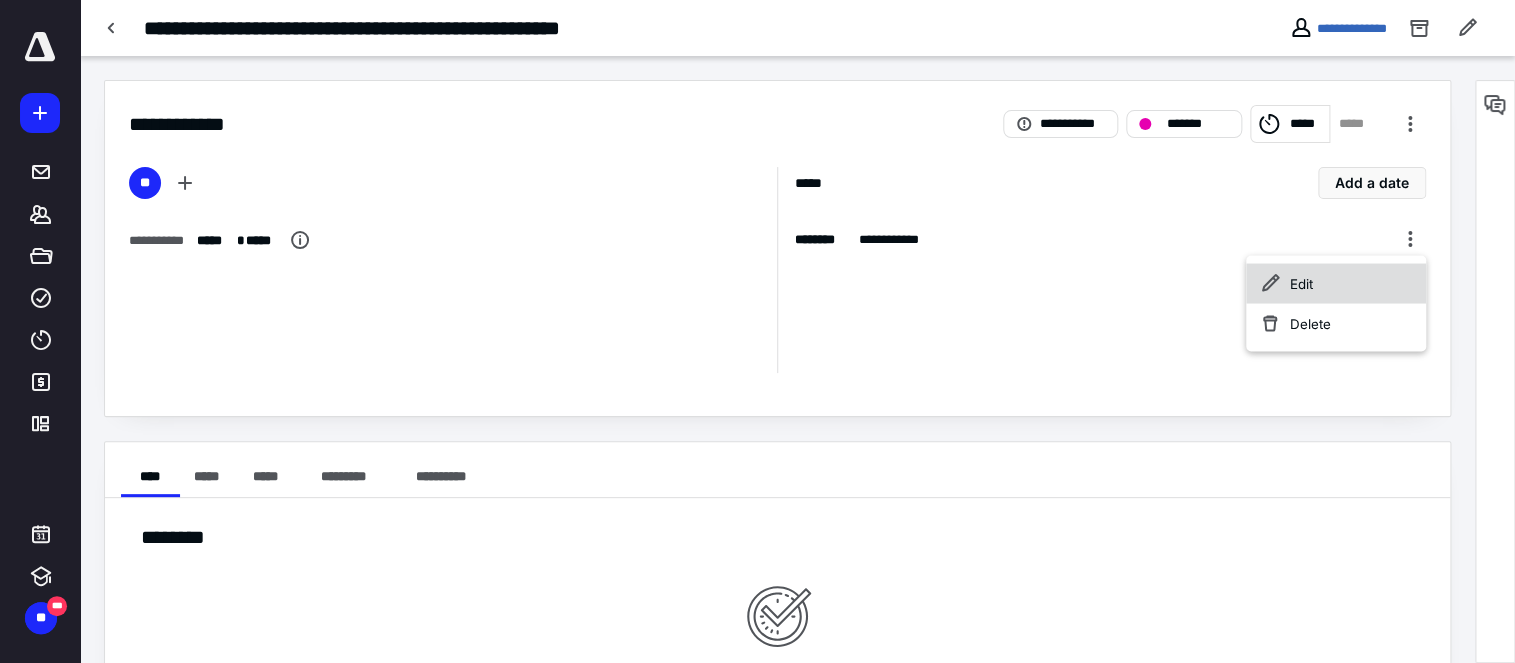 click on "Edit" at bounding box center [1335, 283] 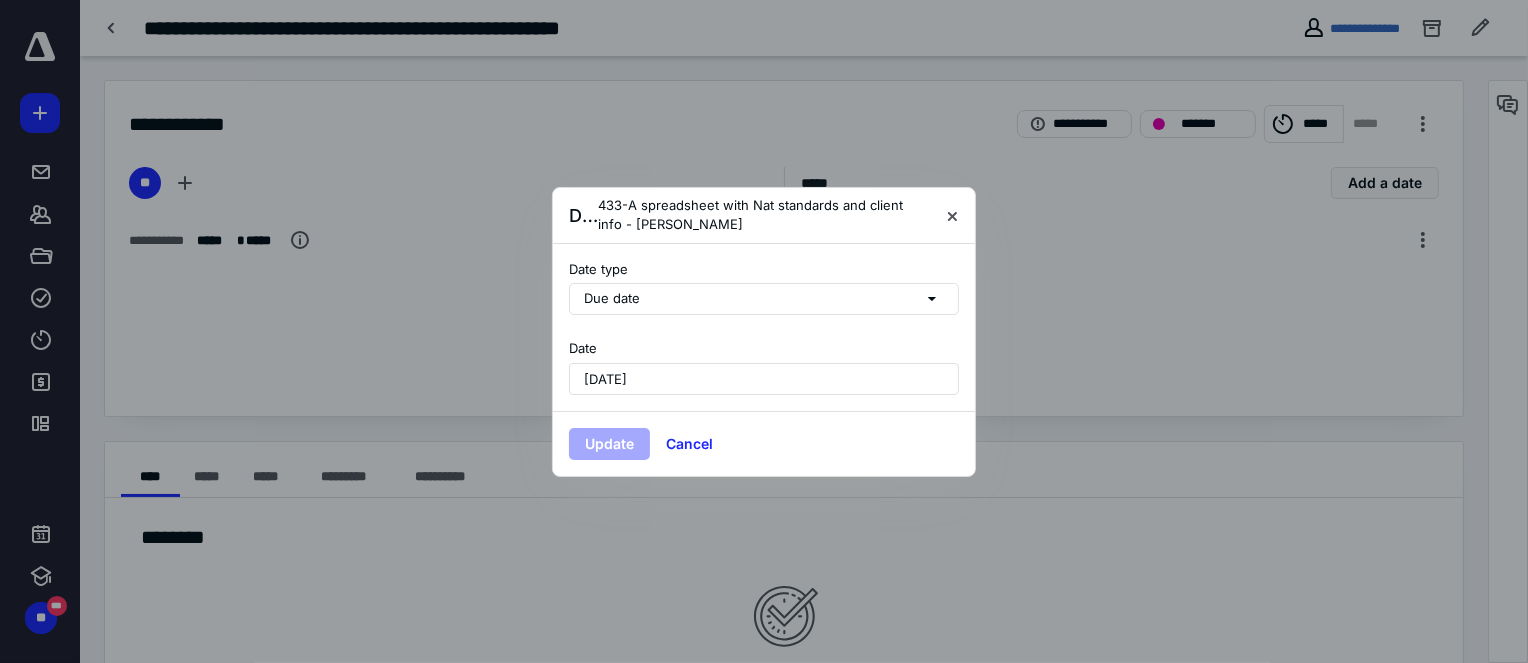 click on "July 8, 2025" at bounding box center [764, 379] 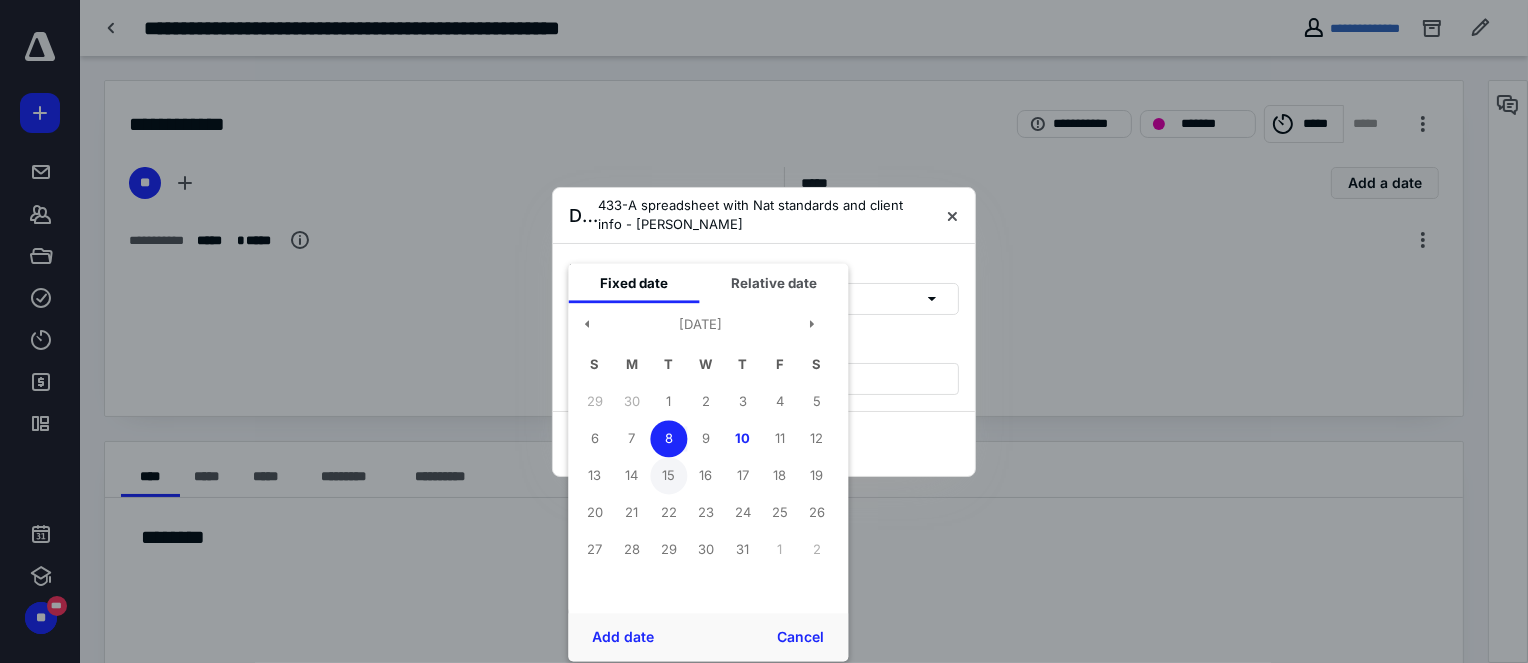 click on "15" at bounding box center [668, 475] 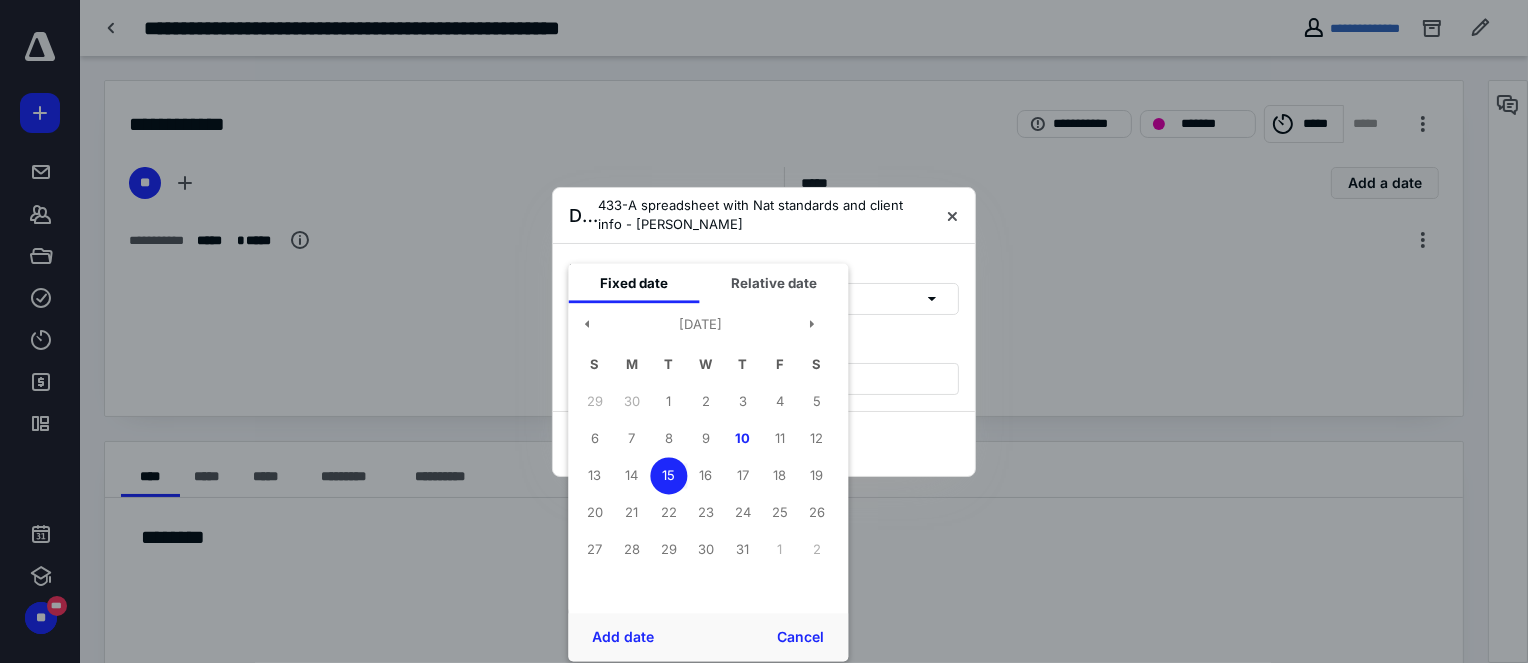 click on "15" at bounding box center (668, 475) 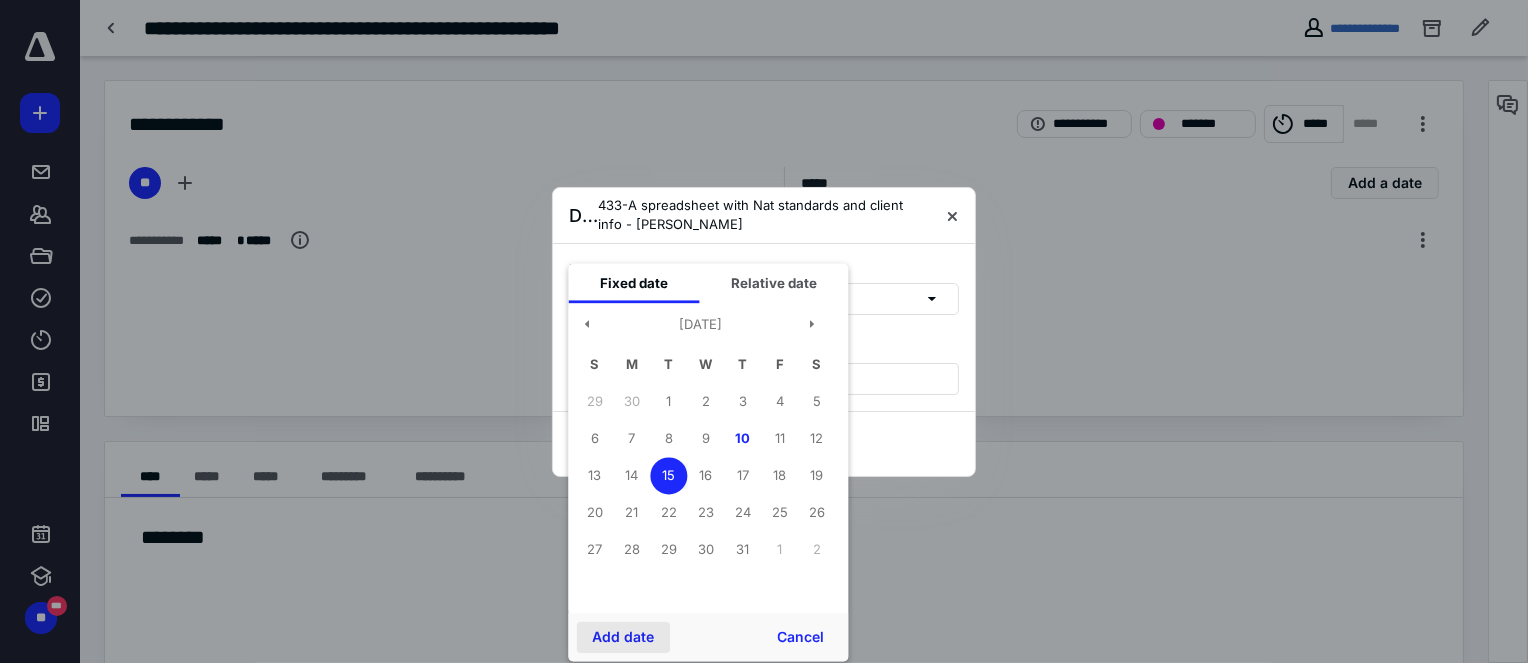 click on "Add date" at bounding box center (623, 637) 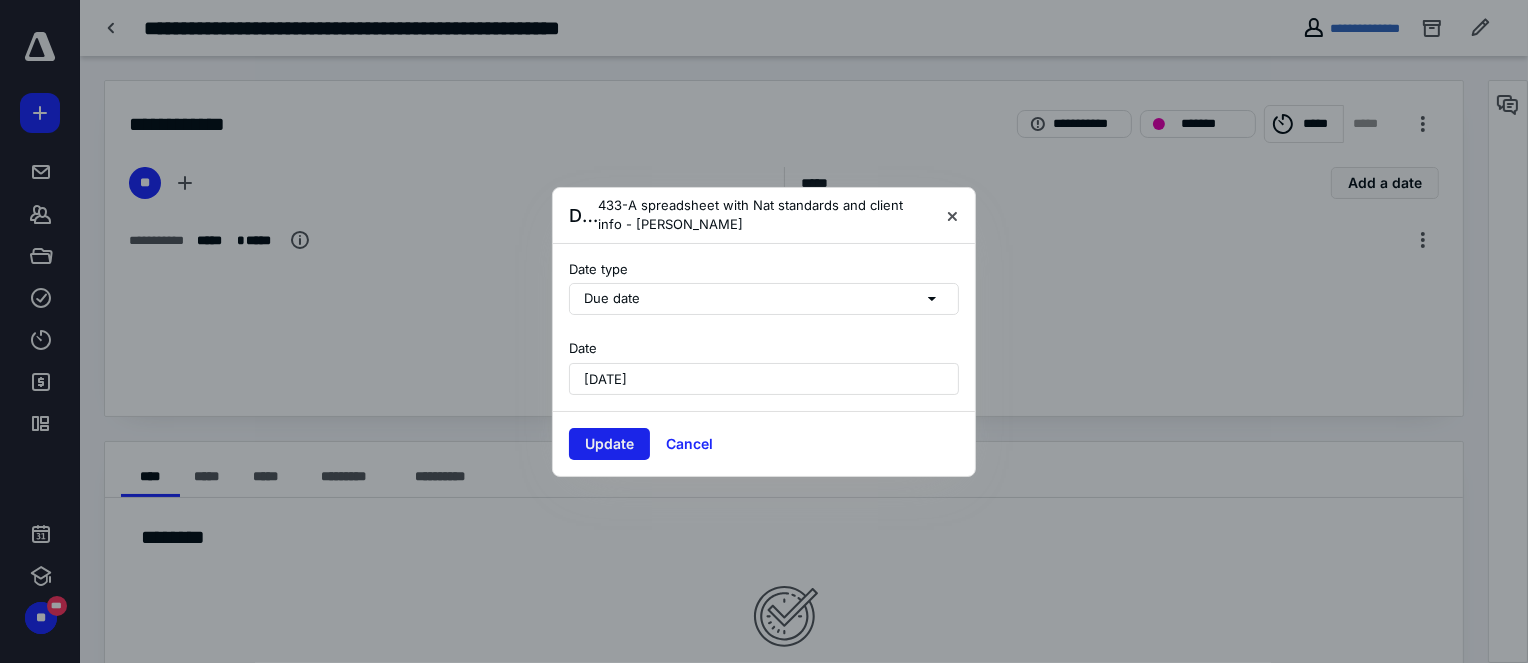 click on "Update" at bounding box center [609, 444] 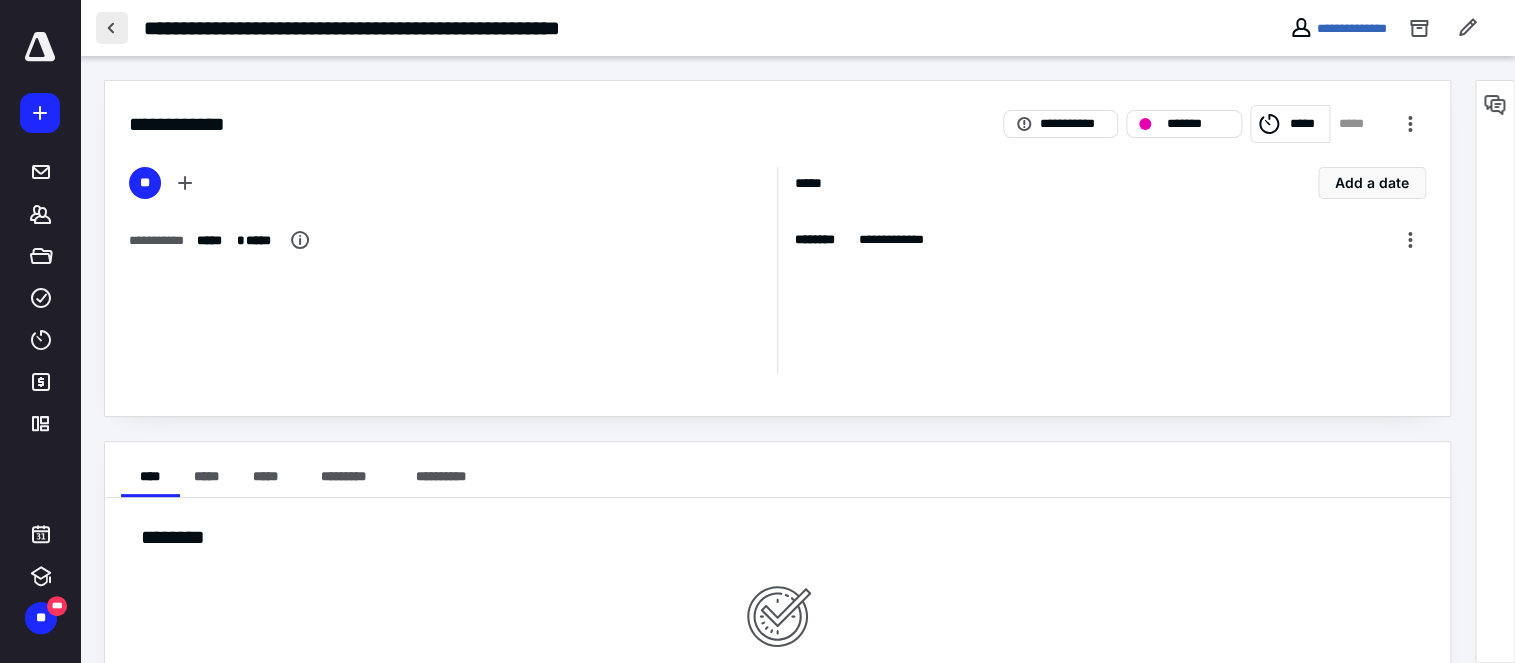 click at bounding box center [112, 28] 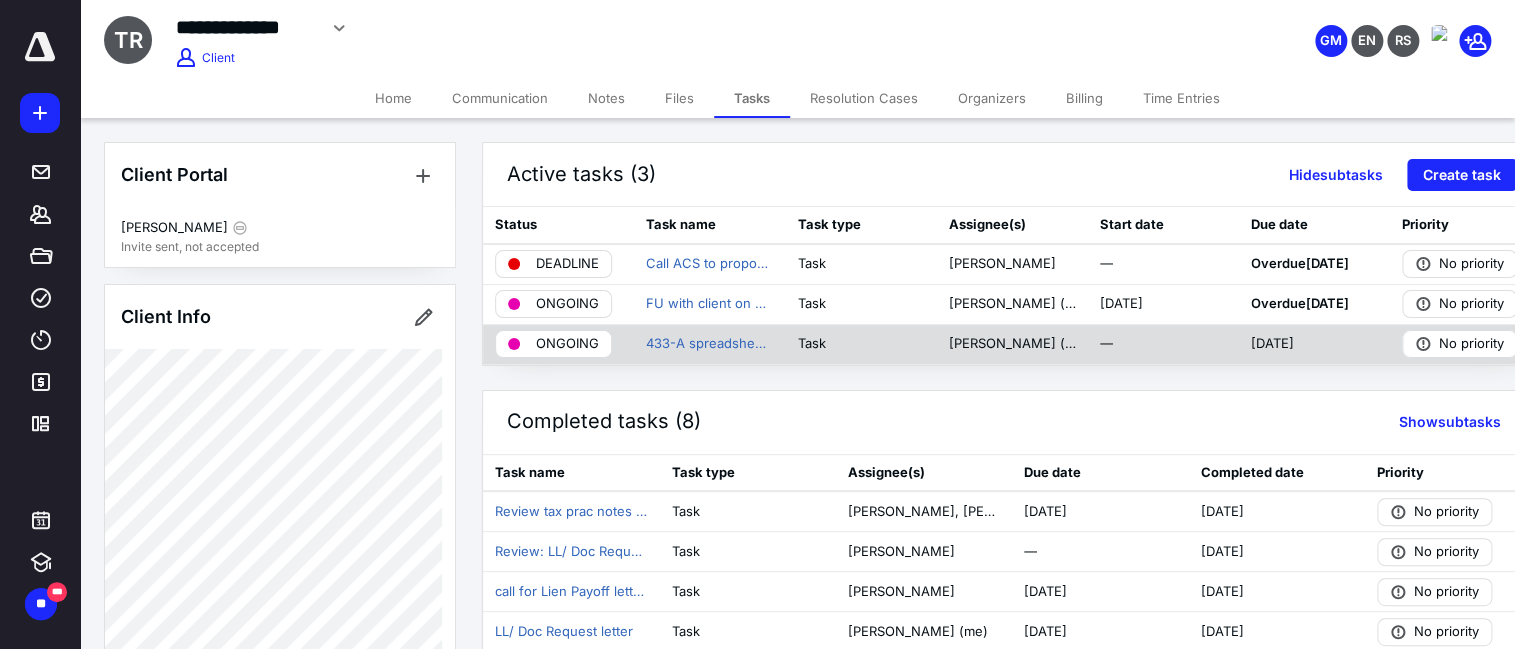 click on "433-A spreadsheet with Nat standards and client info" at bounding box center [709, 344] 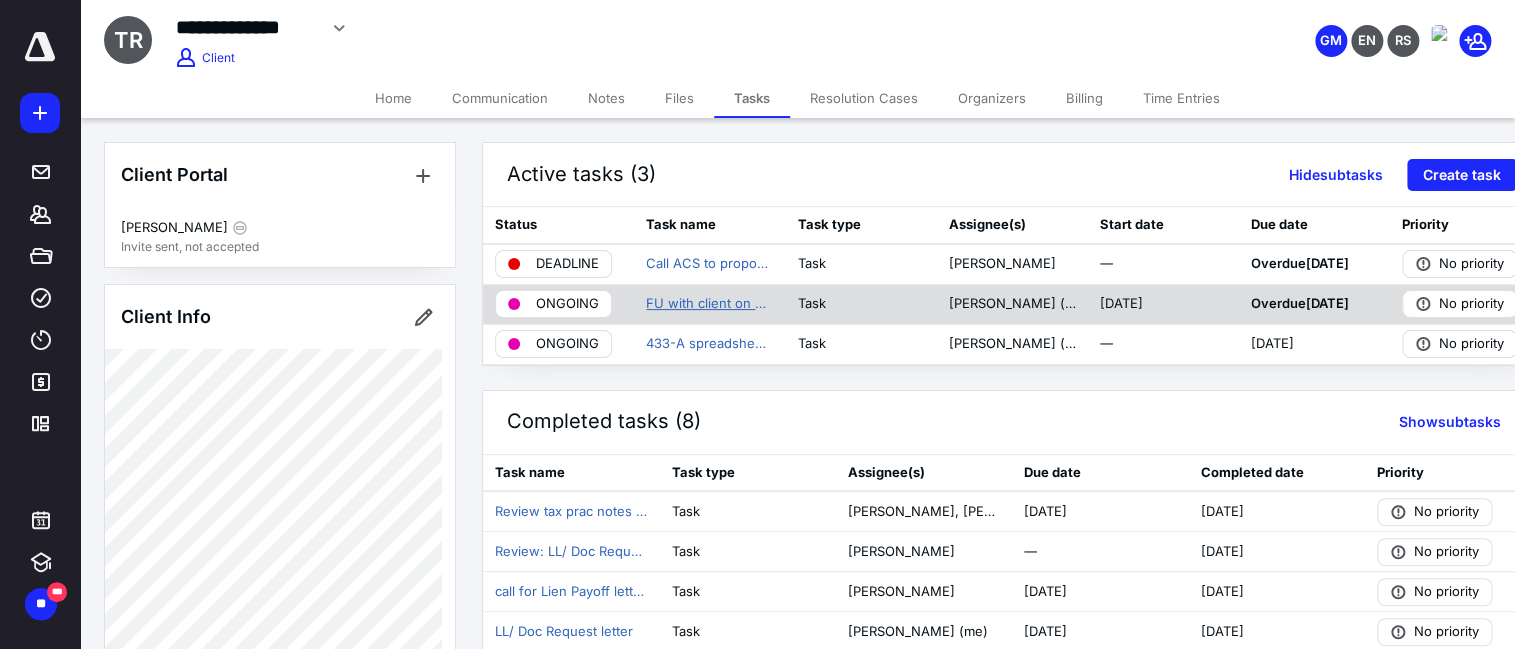 click on "FU with client on doc request" at bounding box center [709, 304] 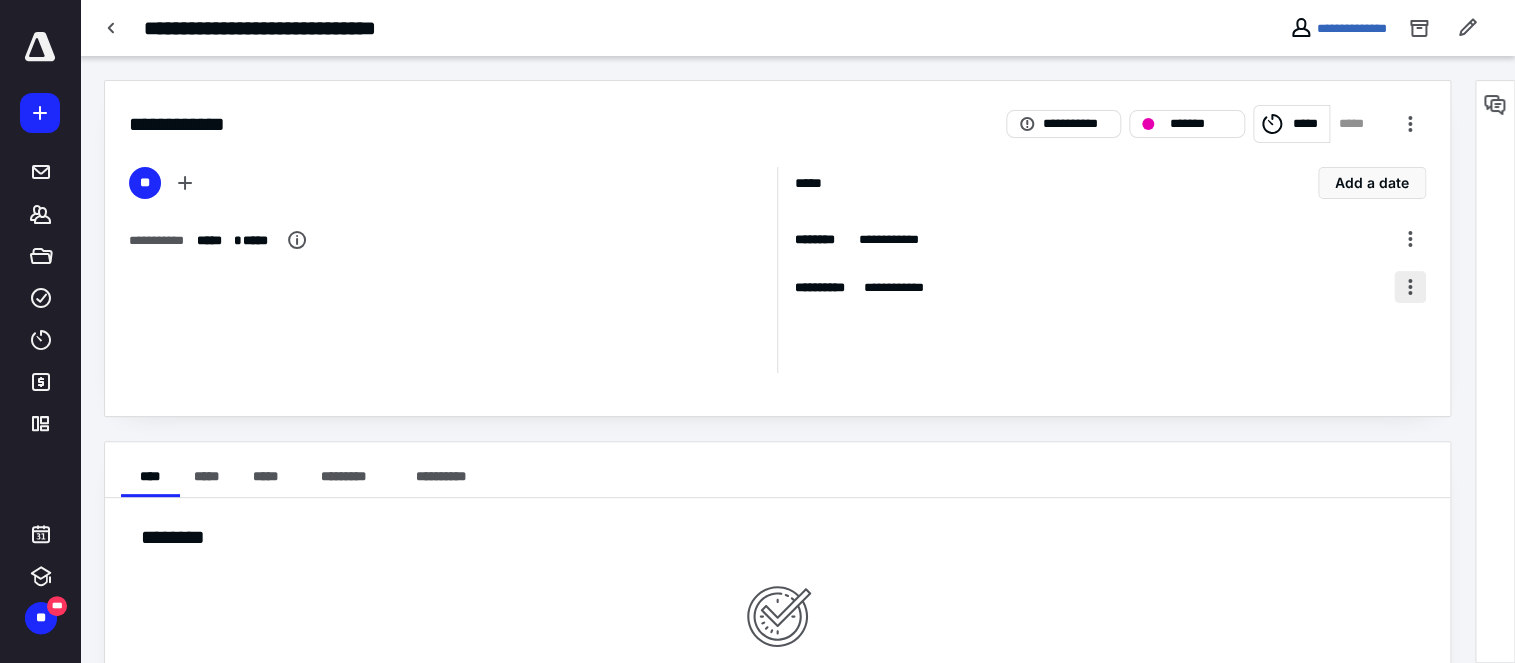 click at bounding box center [1410, 287] 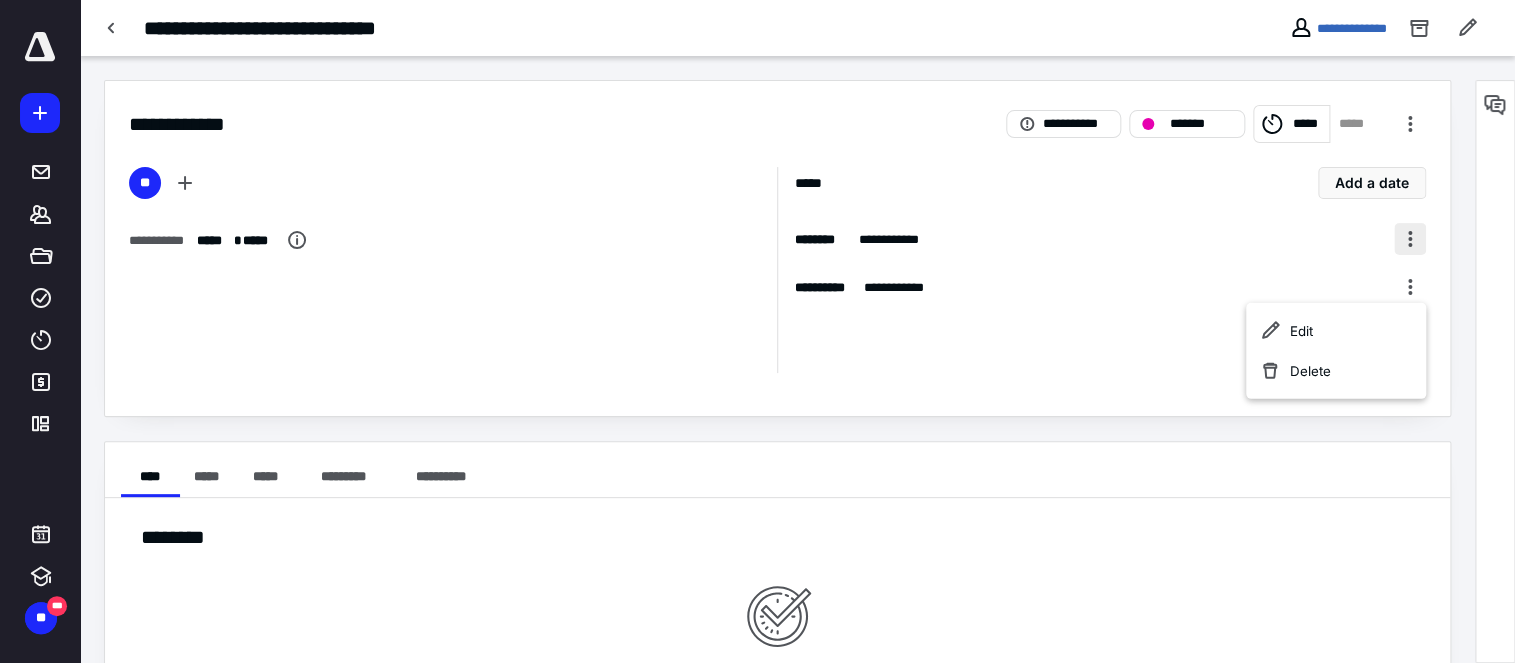 click at bounding box center [1410, 239] 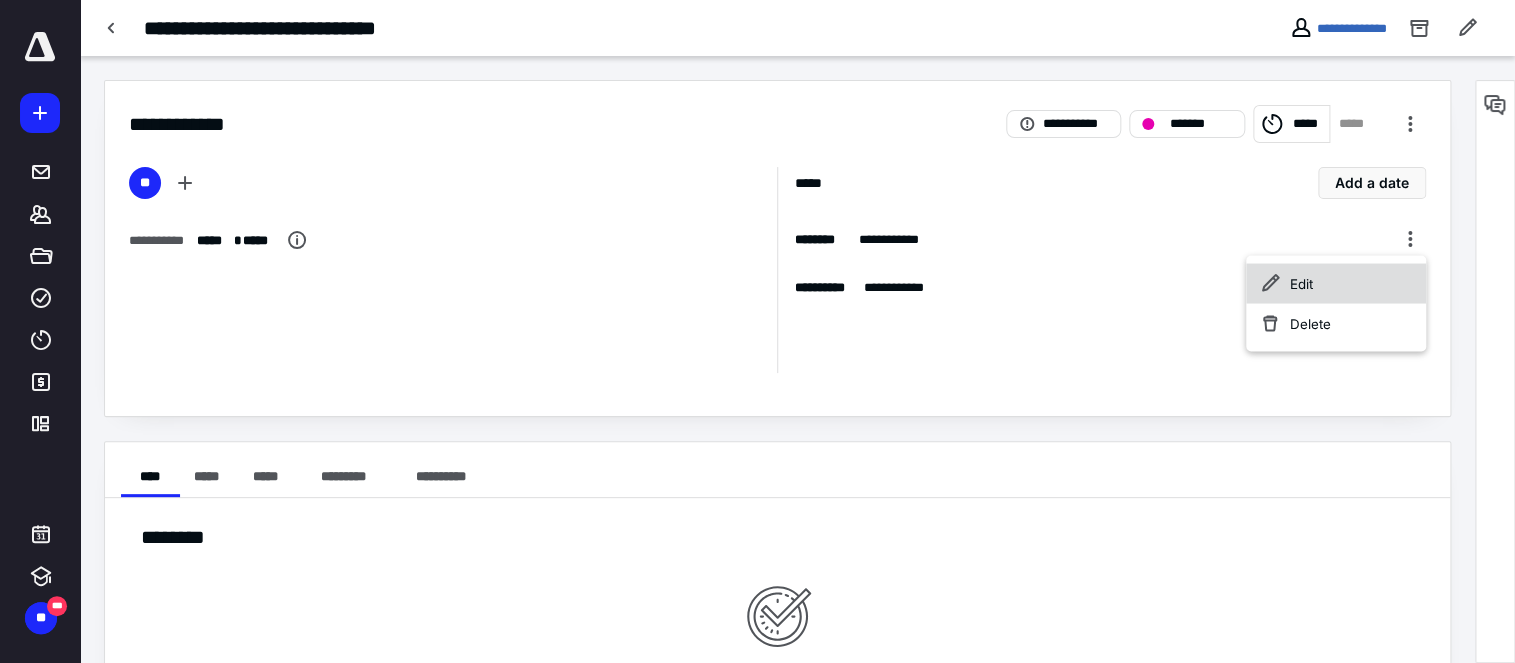 click on "Edit" at bounding box center (1335, 283) 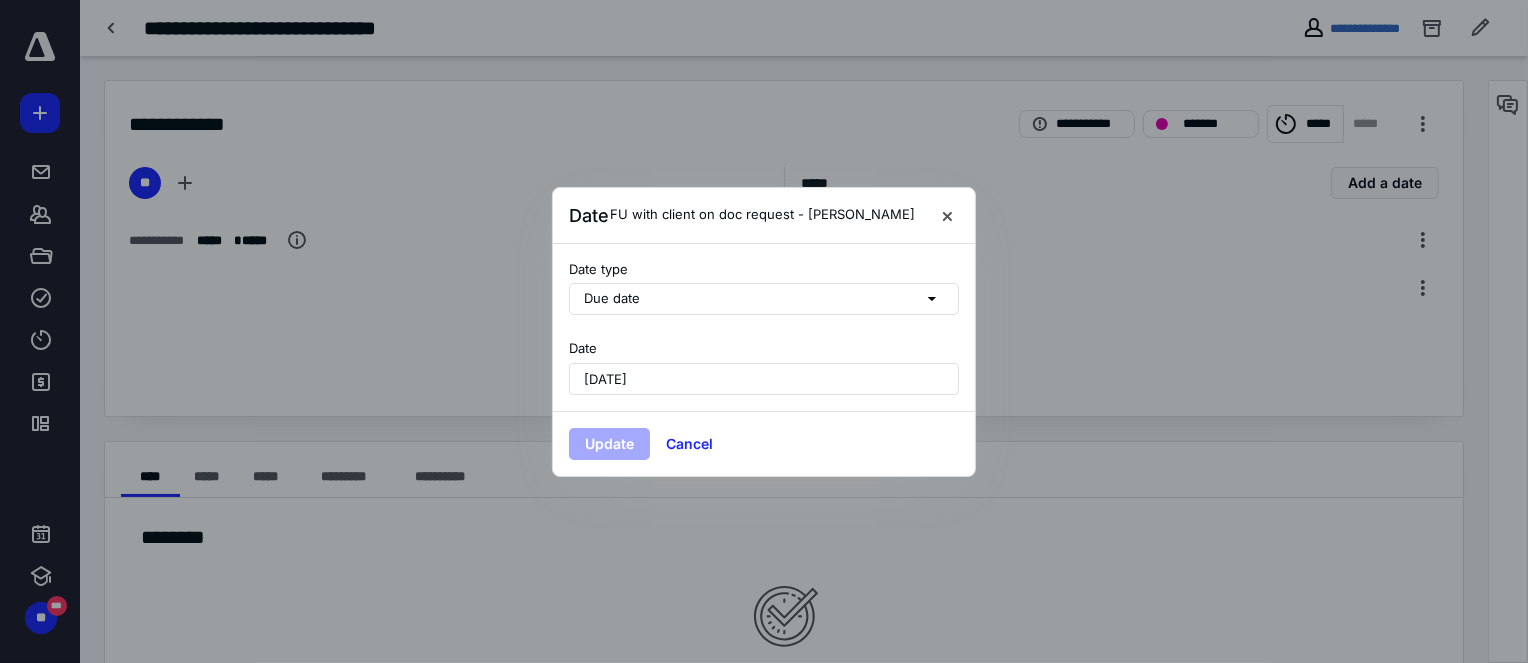 click on "July 8, 2025" at bounding box center (764, 379) 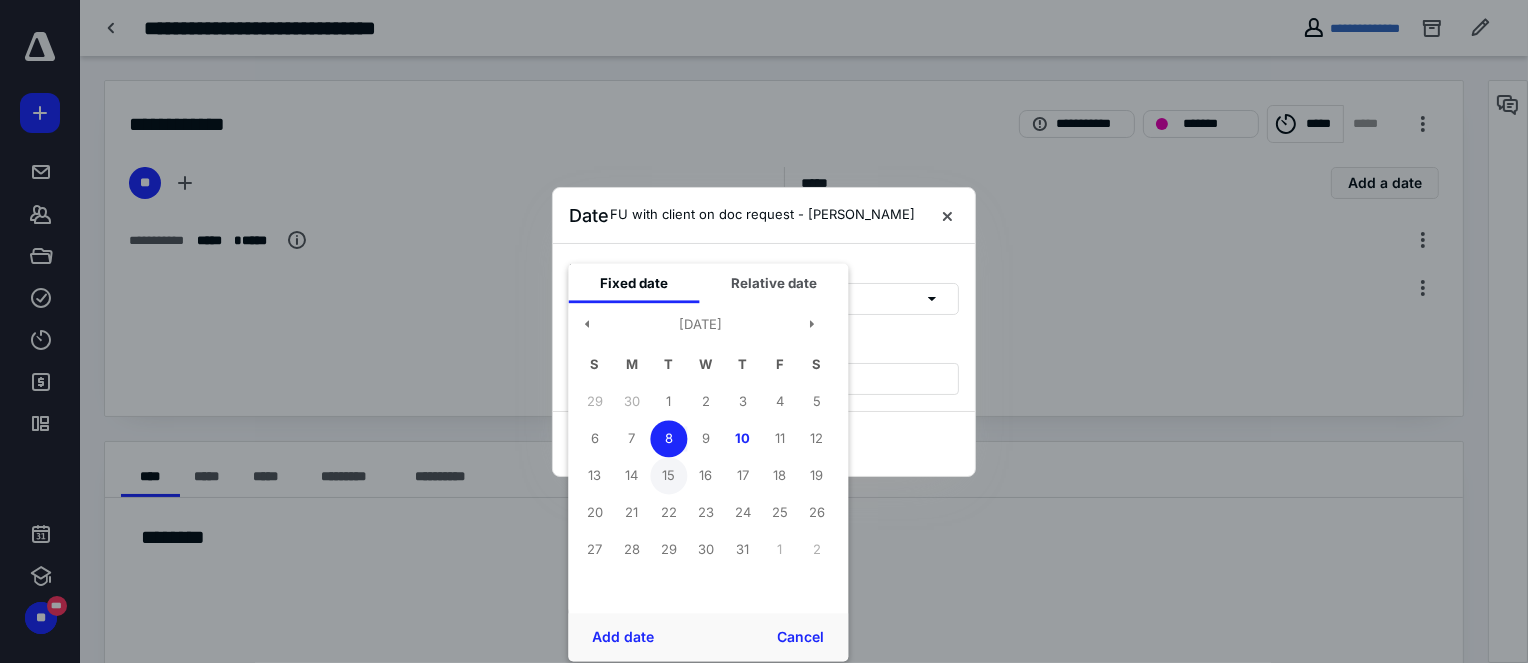 click on "15" at bounding box center [668, 475] 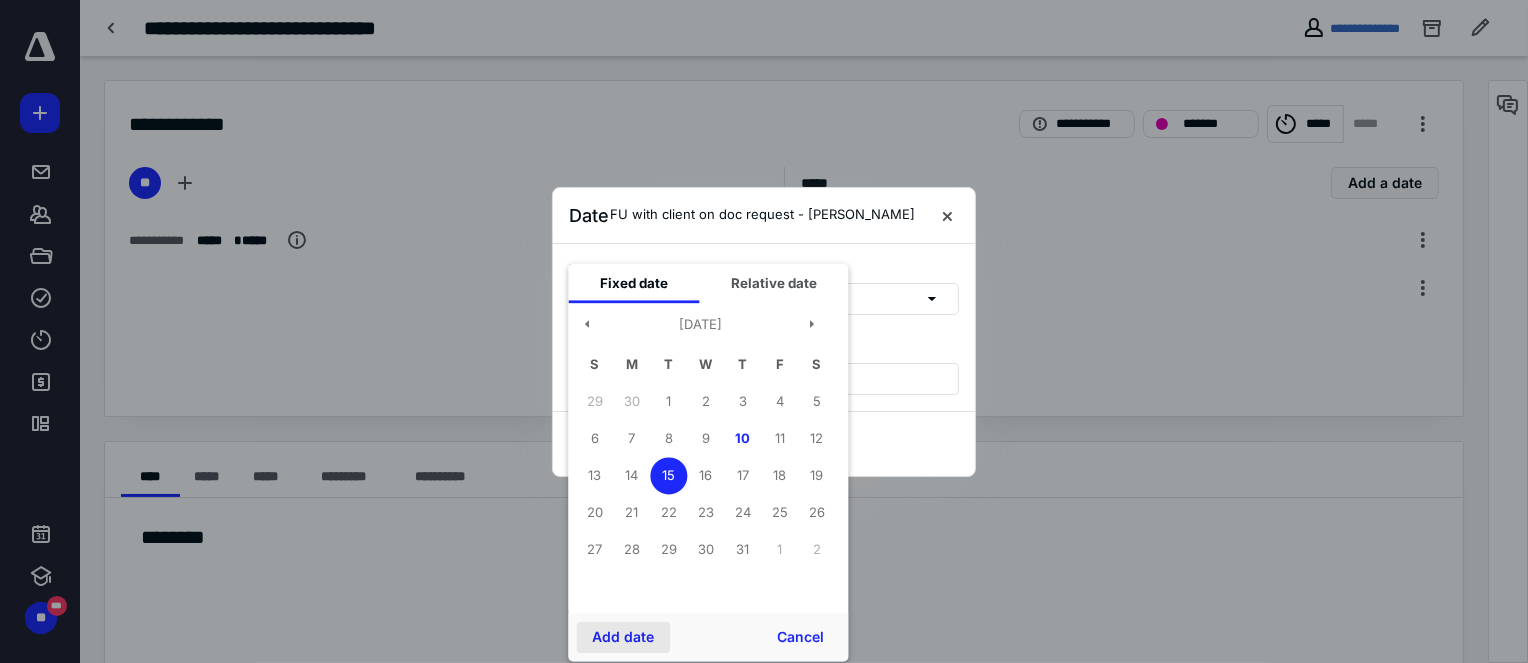 click on "Add date" at bounding box center (623, 637) 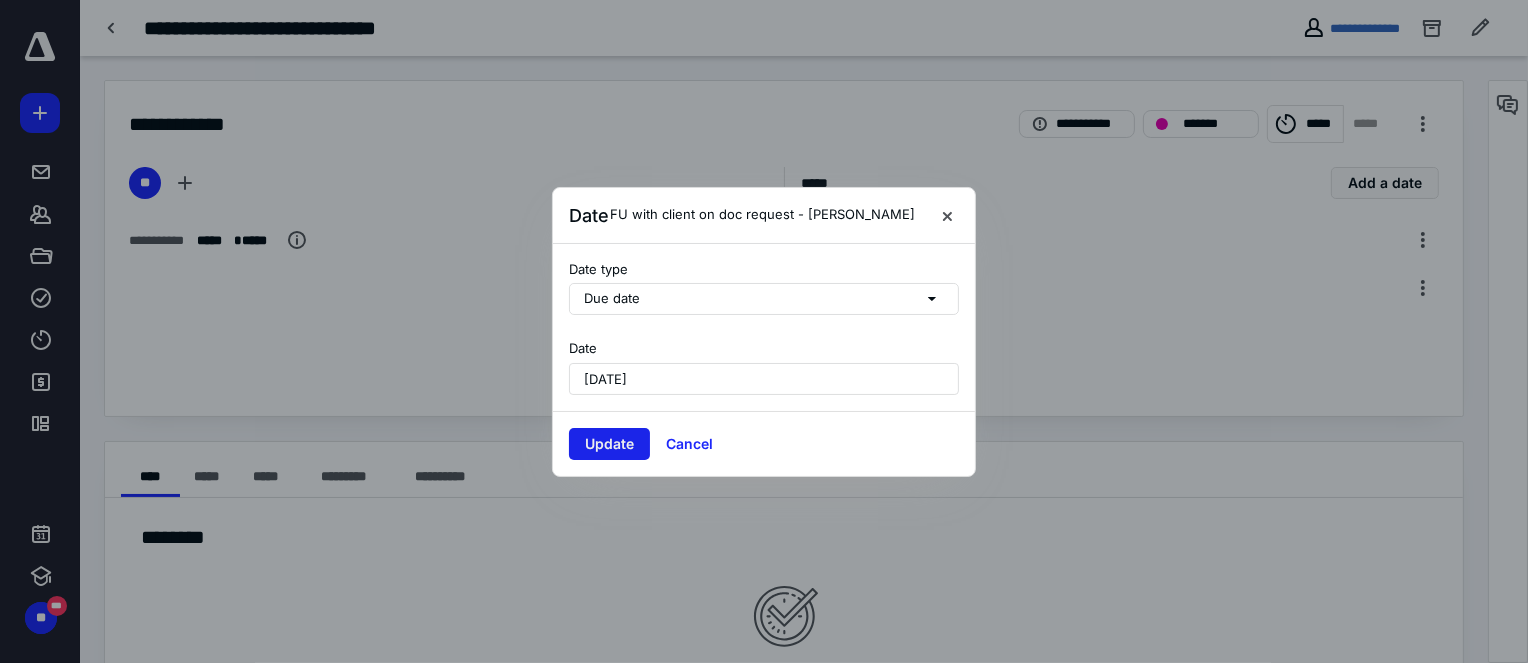 click on "Update" at bounding box center [609, 444] 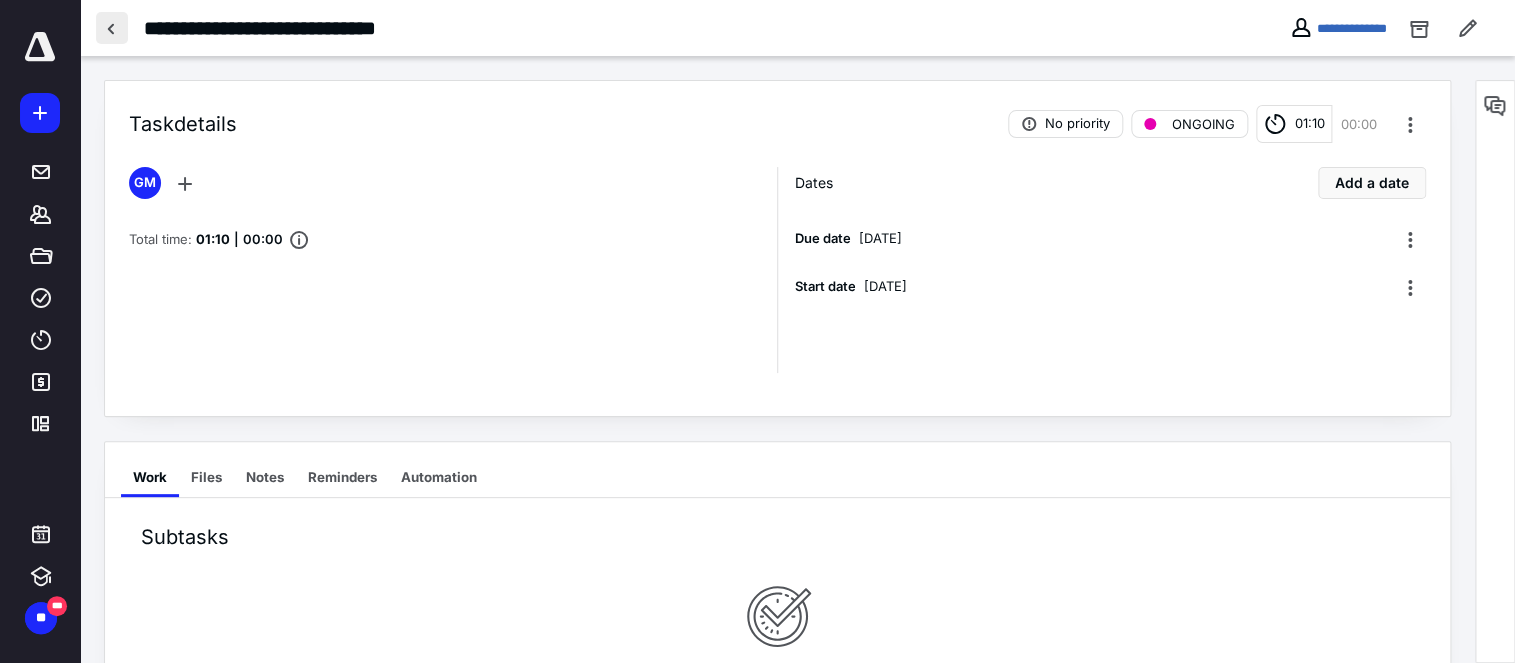 click at bounding box center (112, 28) 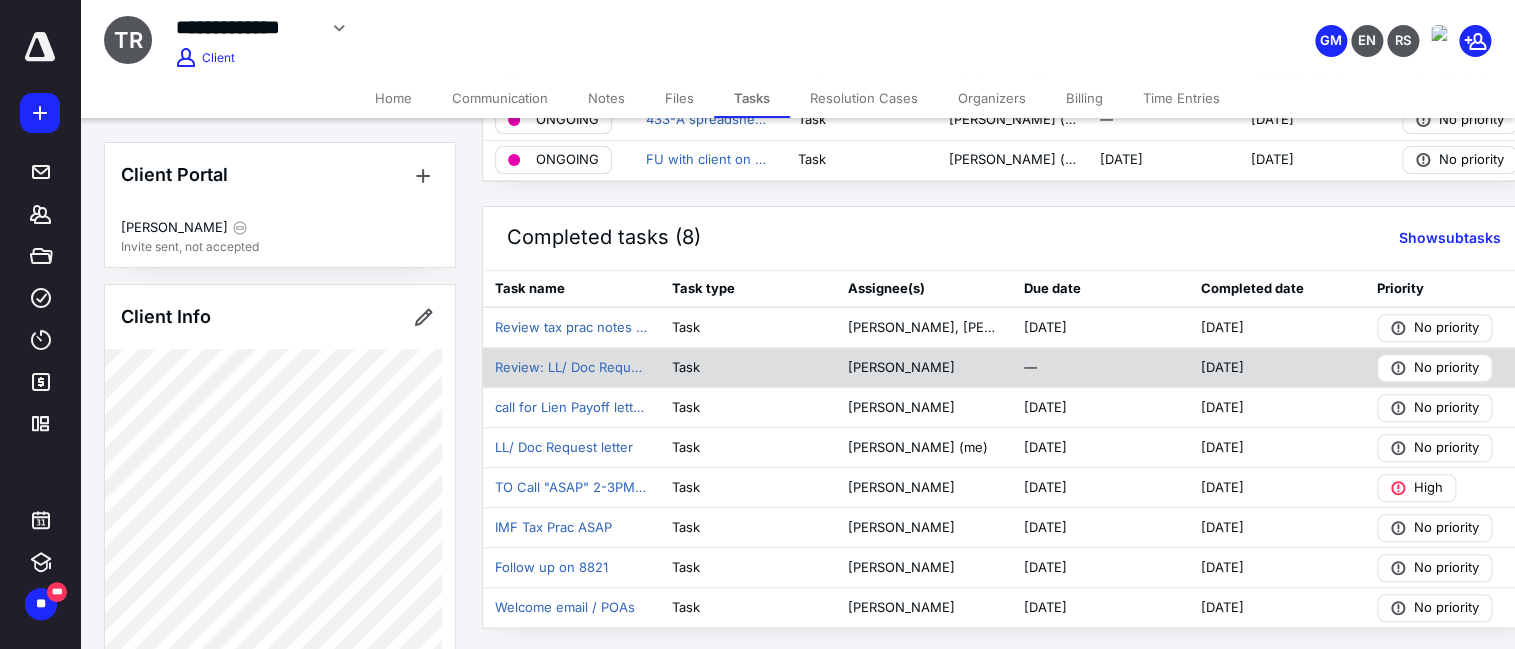 scroll, scrollTop: 185, scrollLeft: 0, axis: vertical 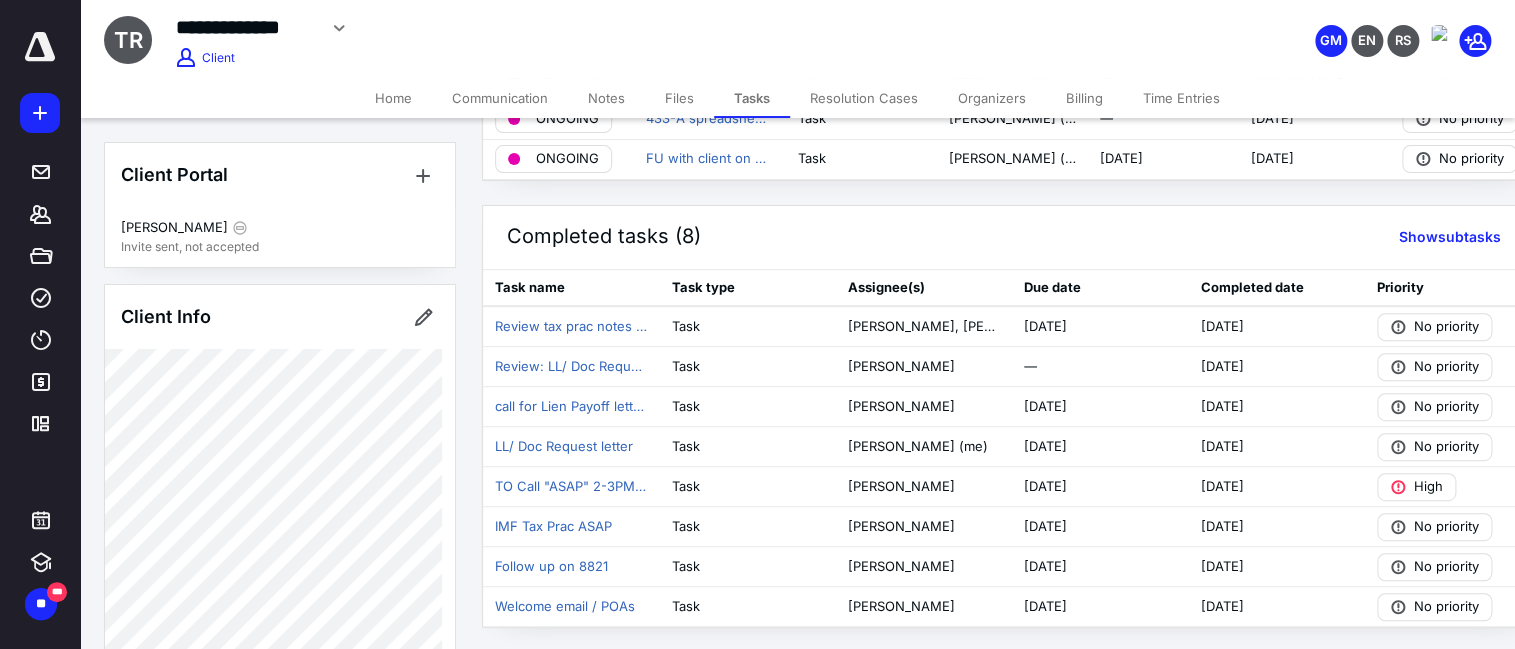click on "Notes" at bounding box center [606, 98] 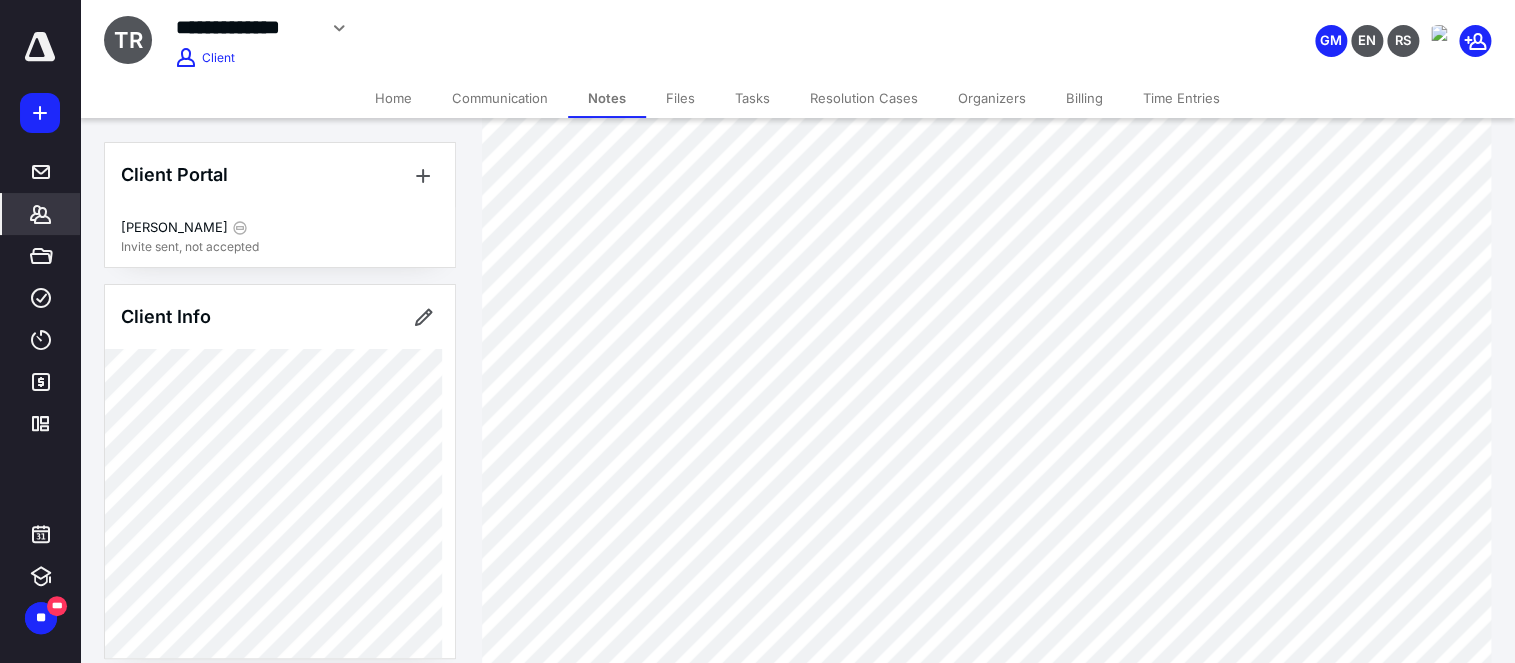 scroll, scrollTop: 1820, scrollLeft: 0, axis: vertical 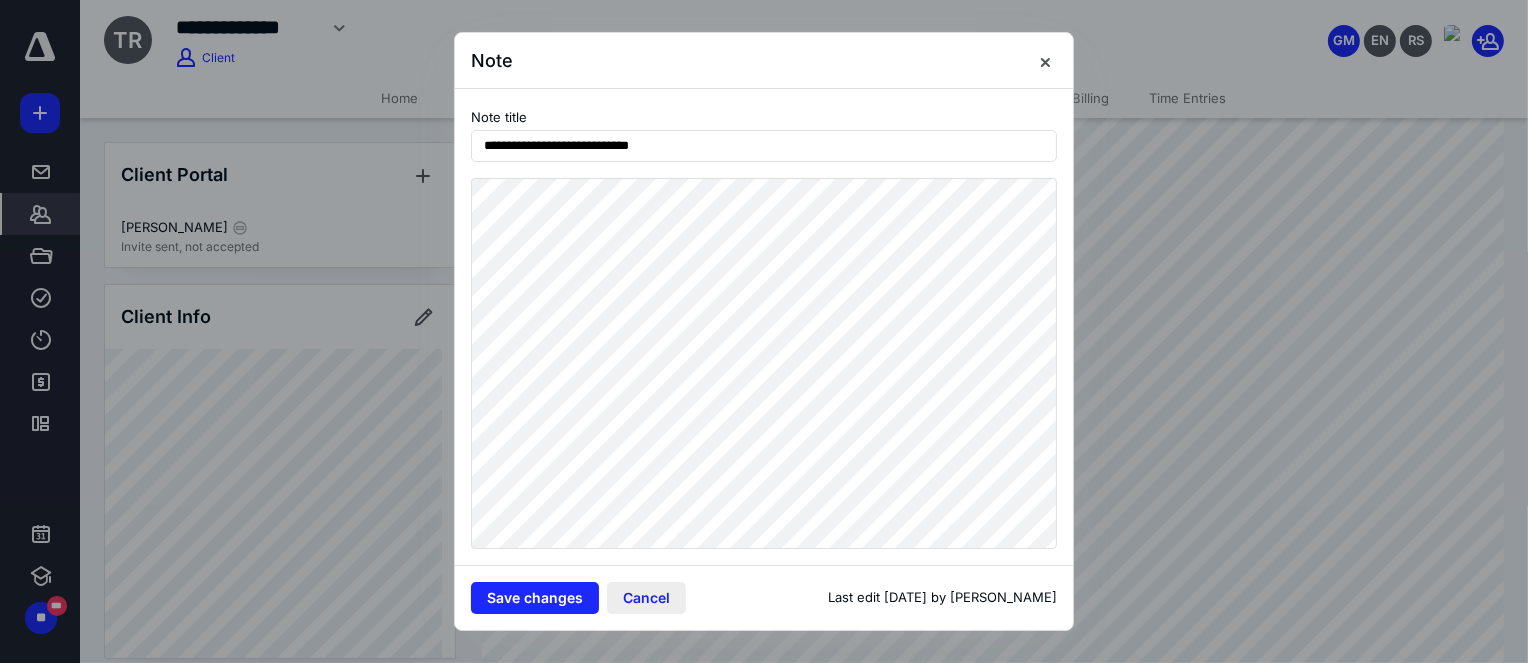 click on "Cancel" at bounding box center (646, 598) 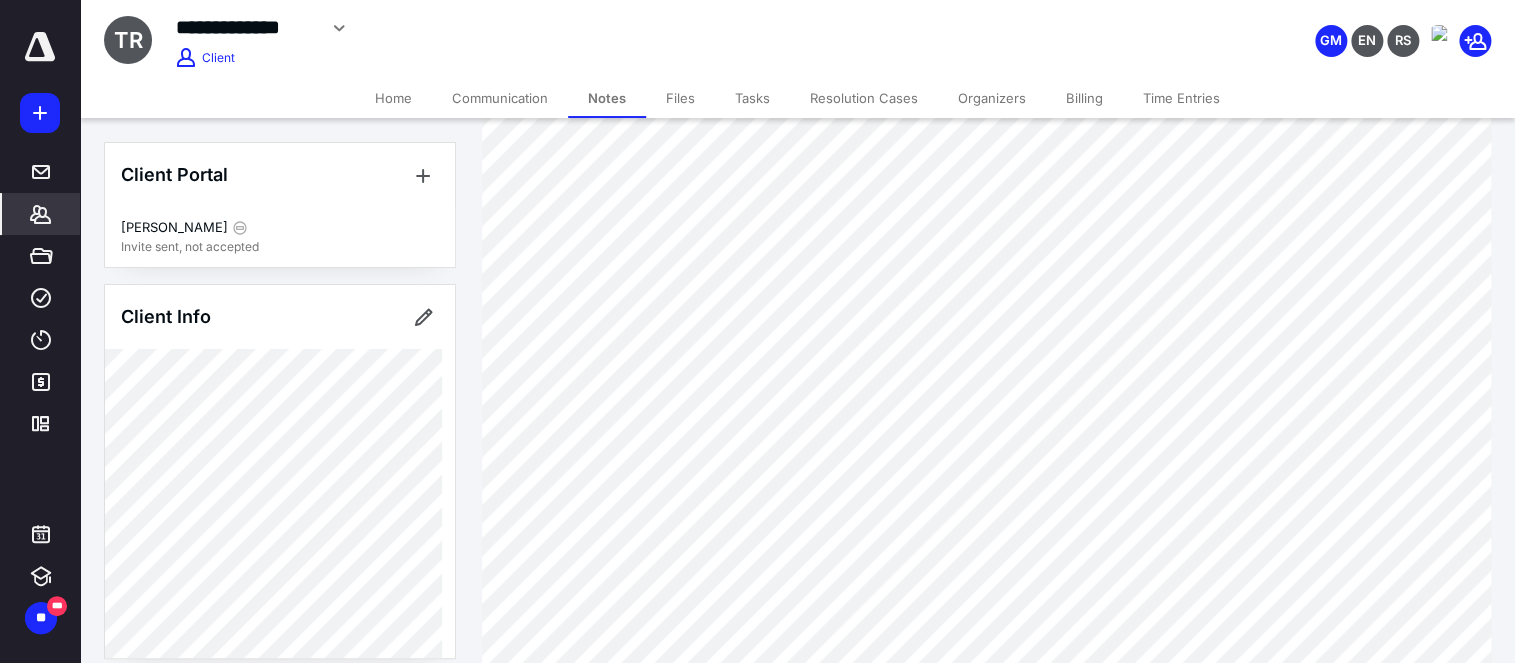 scroll, scrollTop: 1609, scrollLeft: 0, axis: vertical 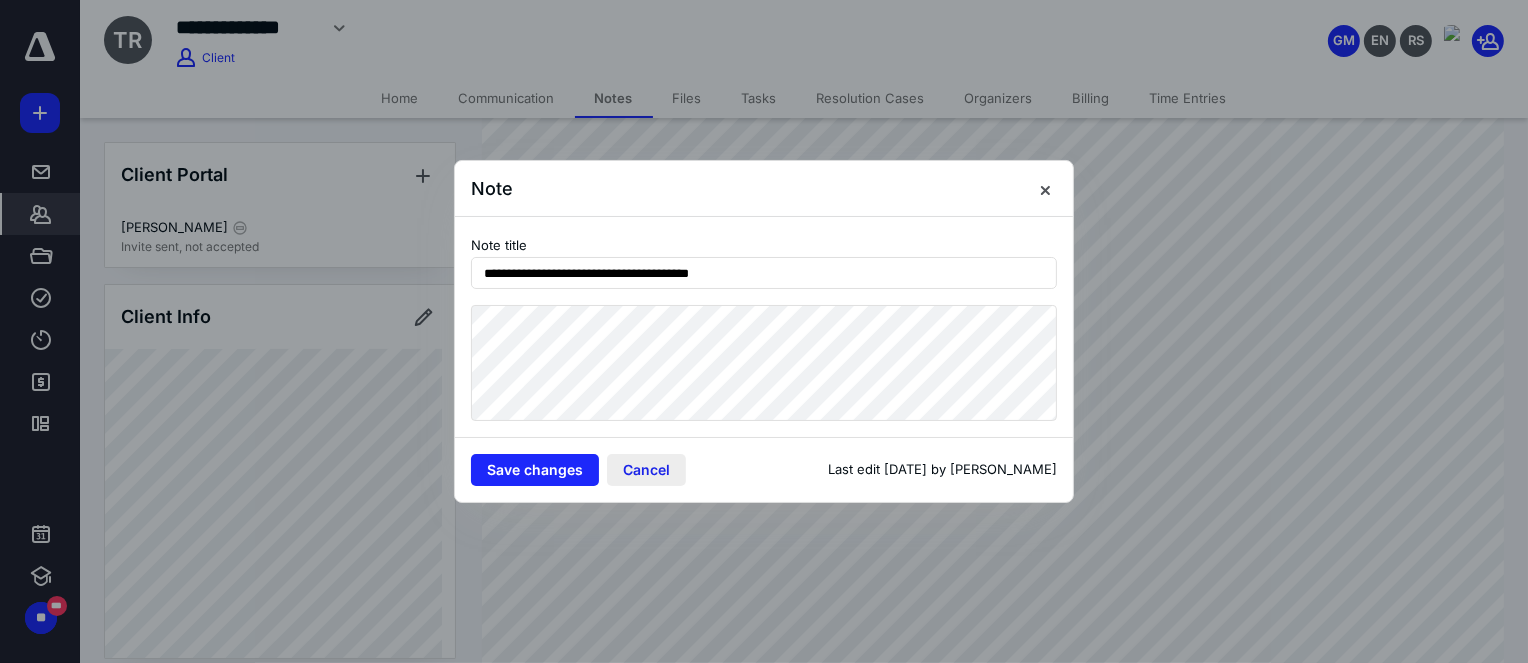 click on "Cancel" at bounding box center [646, 470] 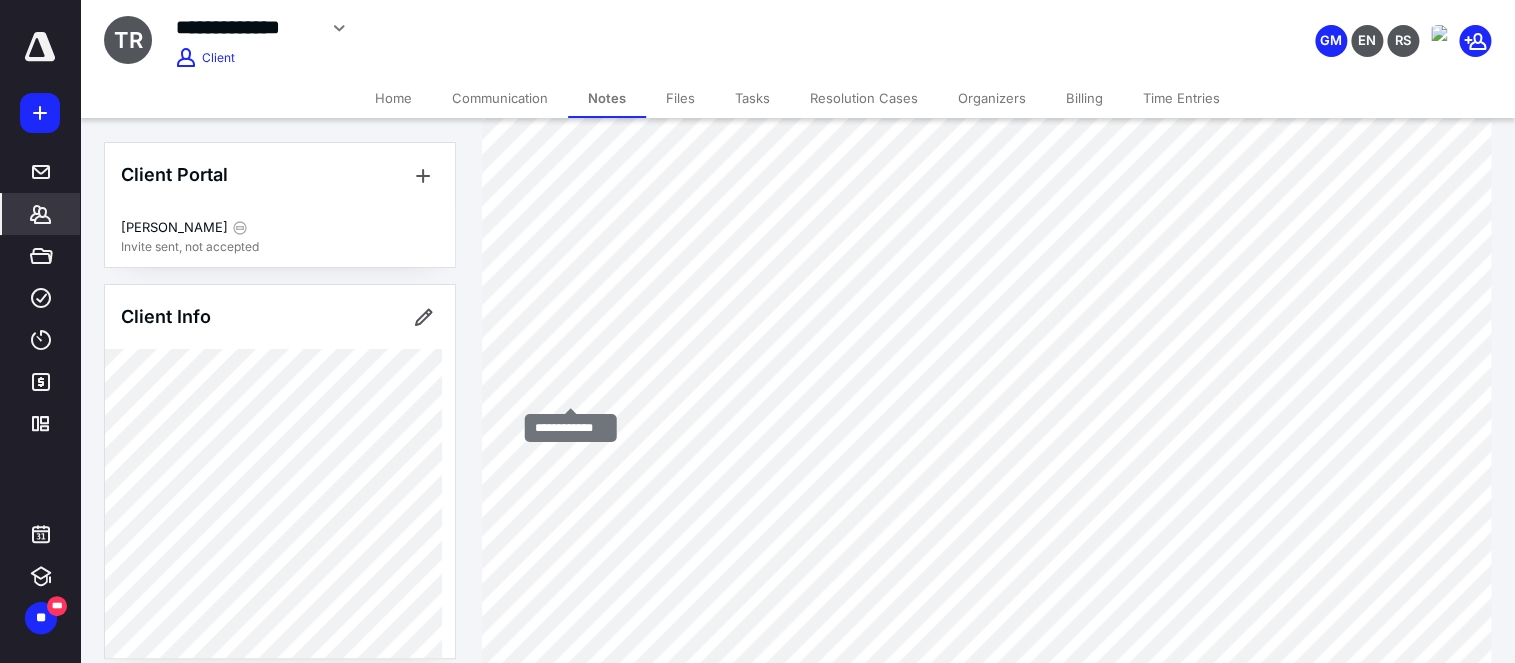 scroll, scrollTop: 820, scrollLeft: 0, axis: vertical 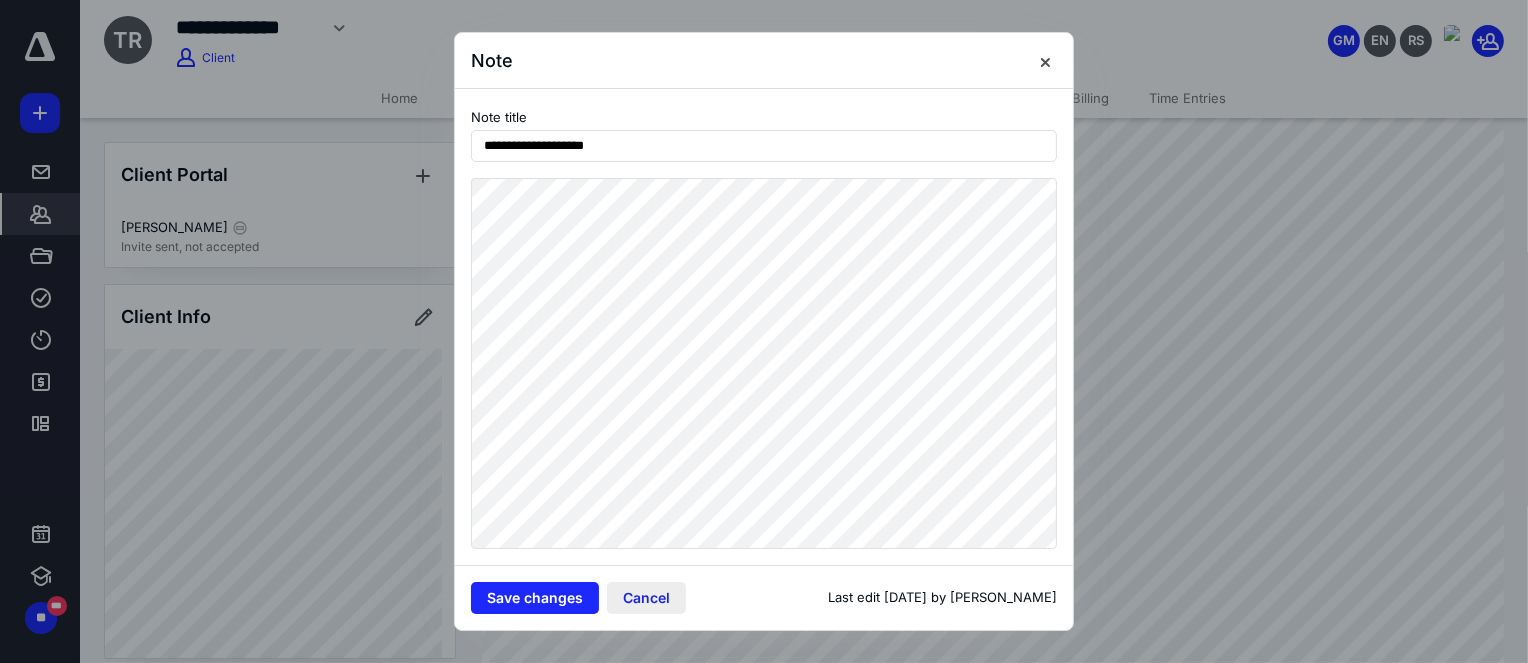 click on "Cancel" at bounding box center (646, 598) 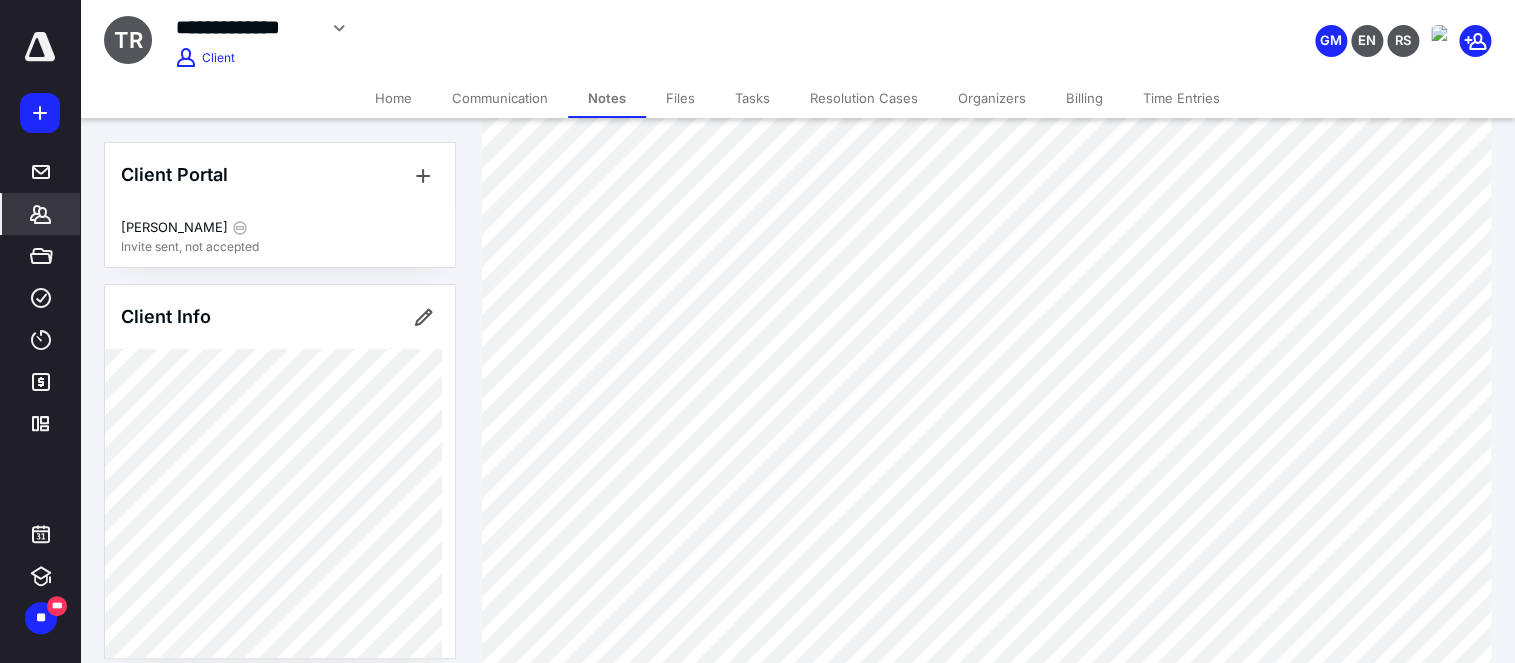 scroll, scrollTop: 427, scrollLeft: 0, axis: vertical 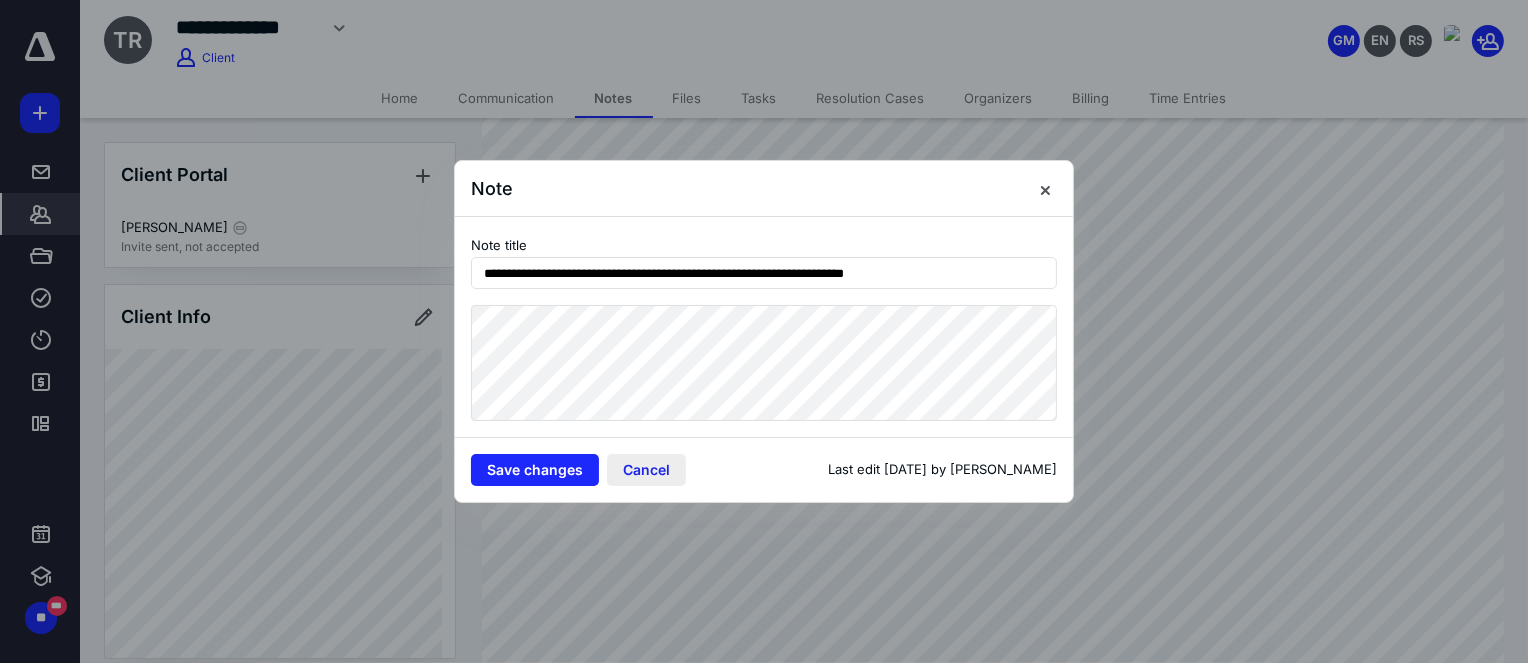 click on "Cancel" at bounding box center [646, 470] 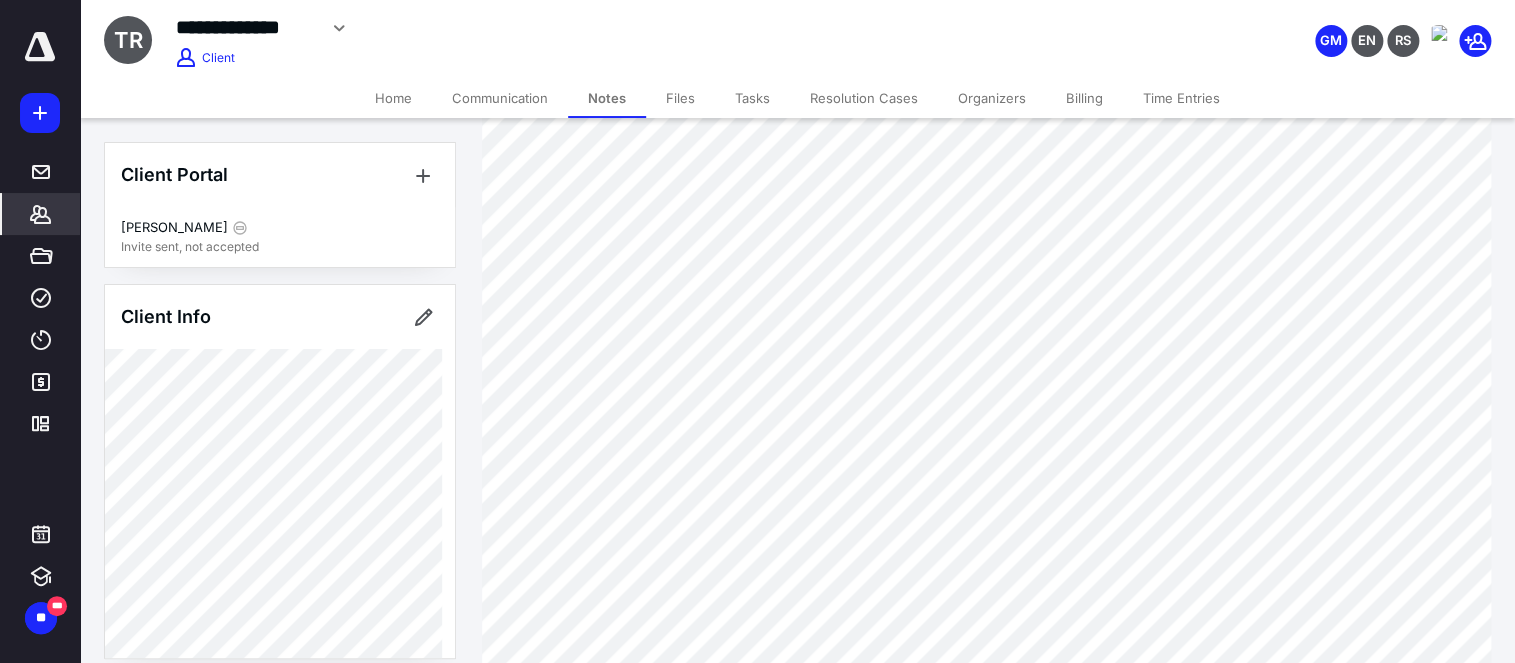scroll, scrollTop: 306, scrollLeft: 0, axis: vertical 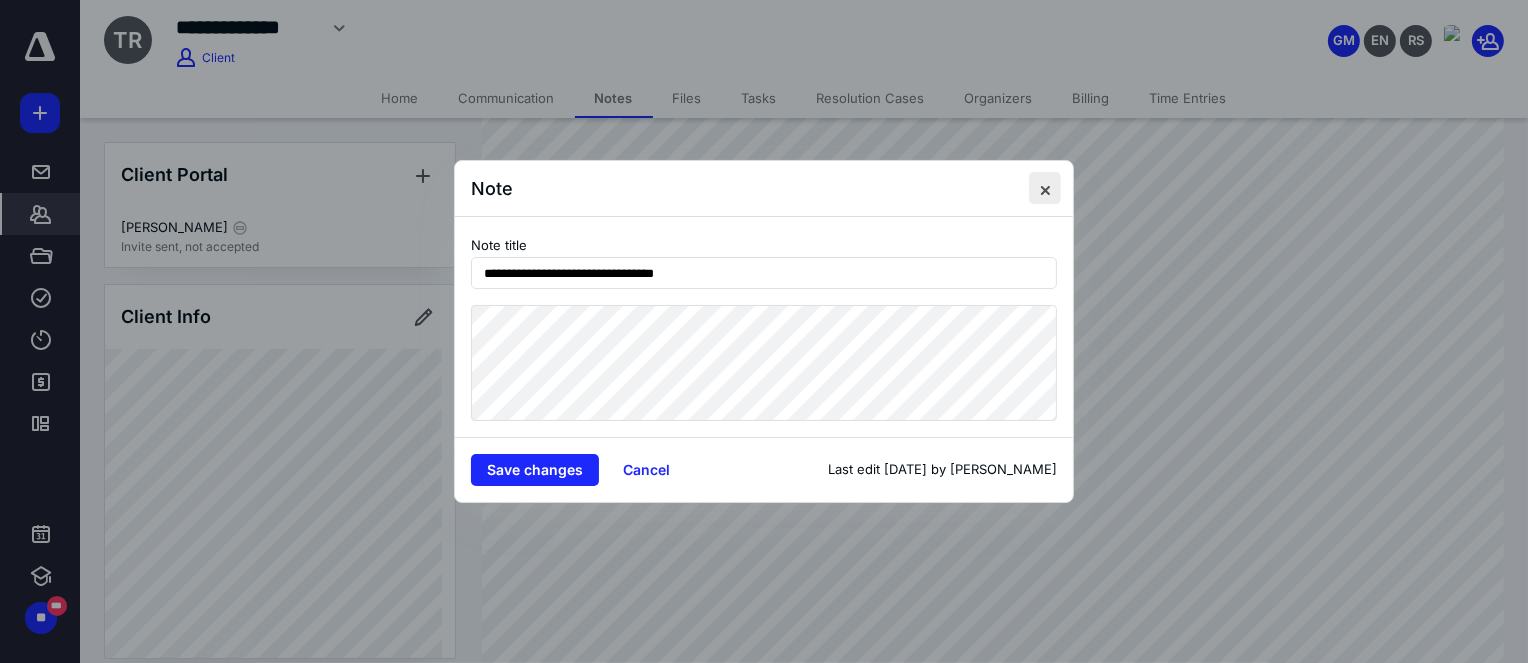 click at bounding box center [1045, 188] 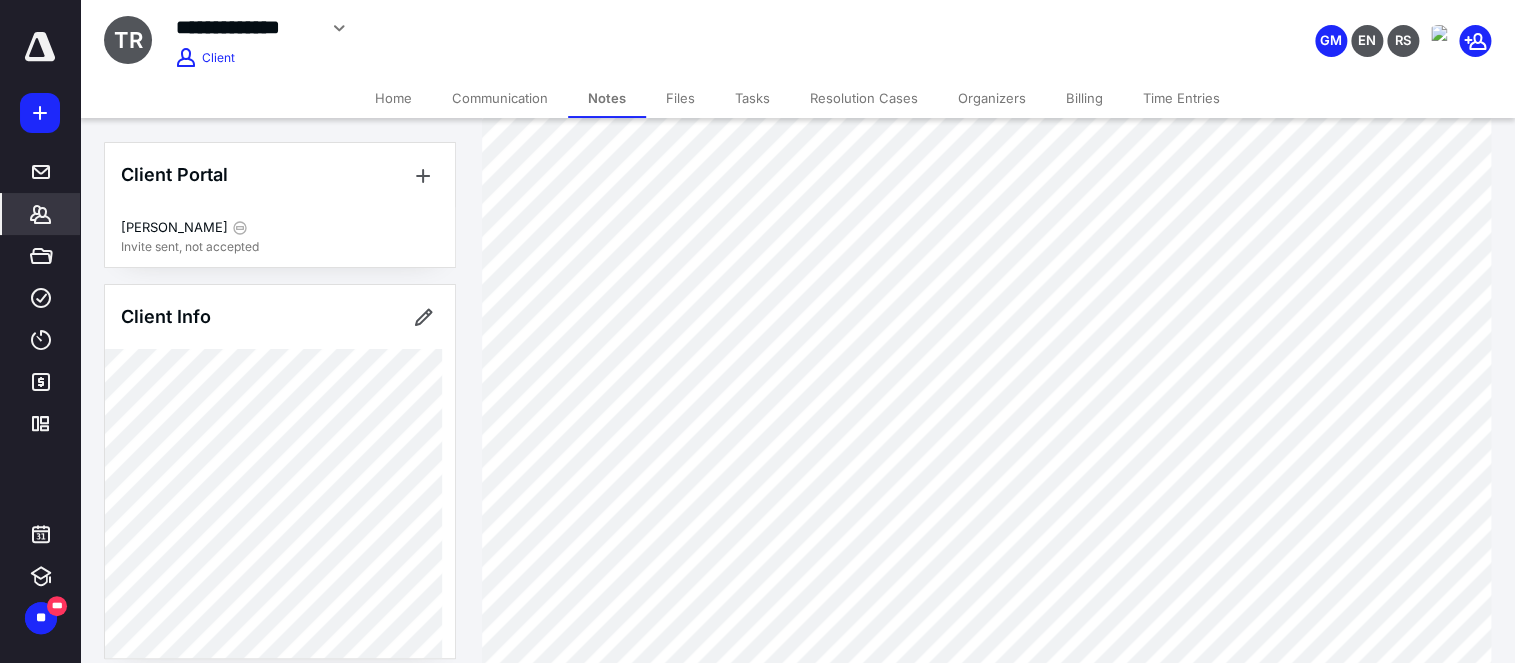 scroll, scrollTop: 154, scrollLeft: 0, axis: vertical 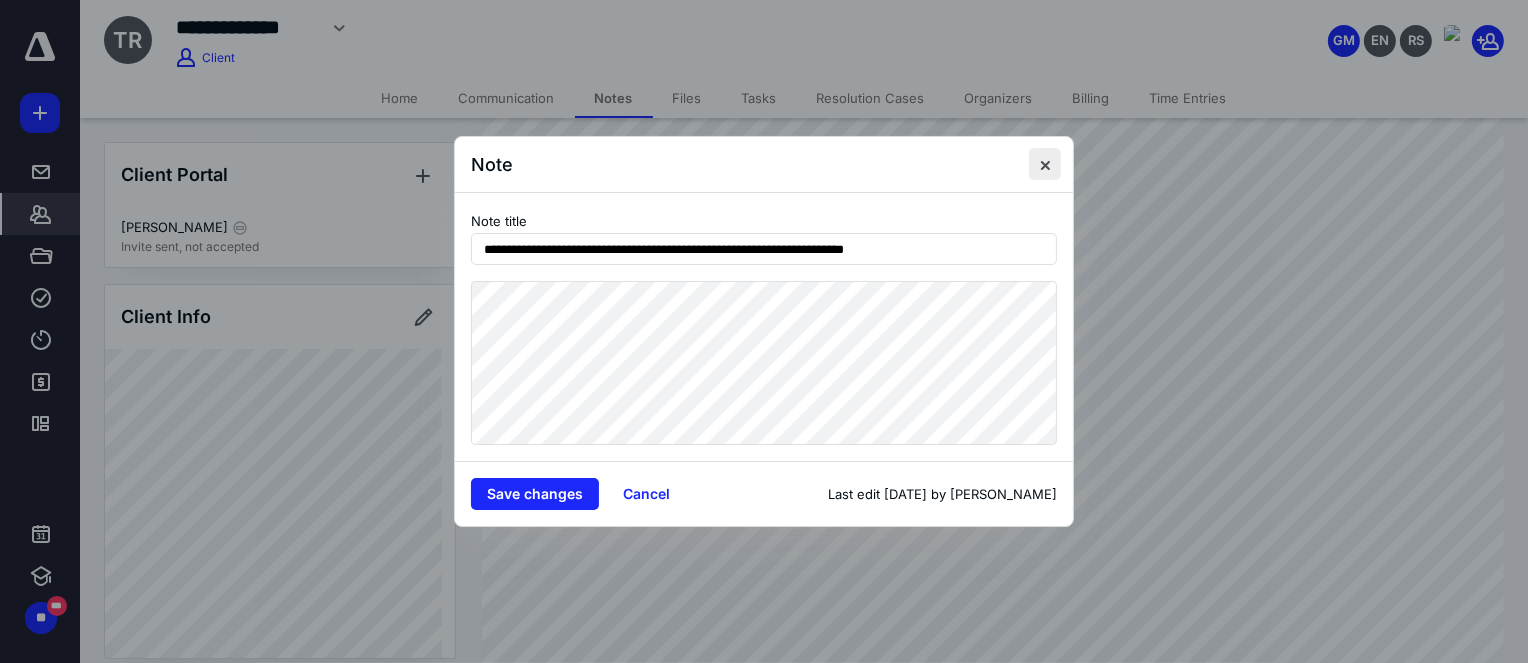 click at bounding box center [1045, 164] 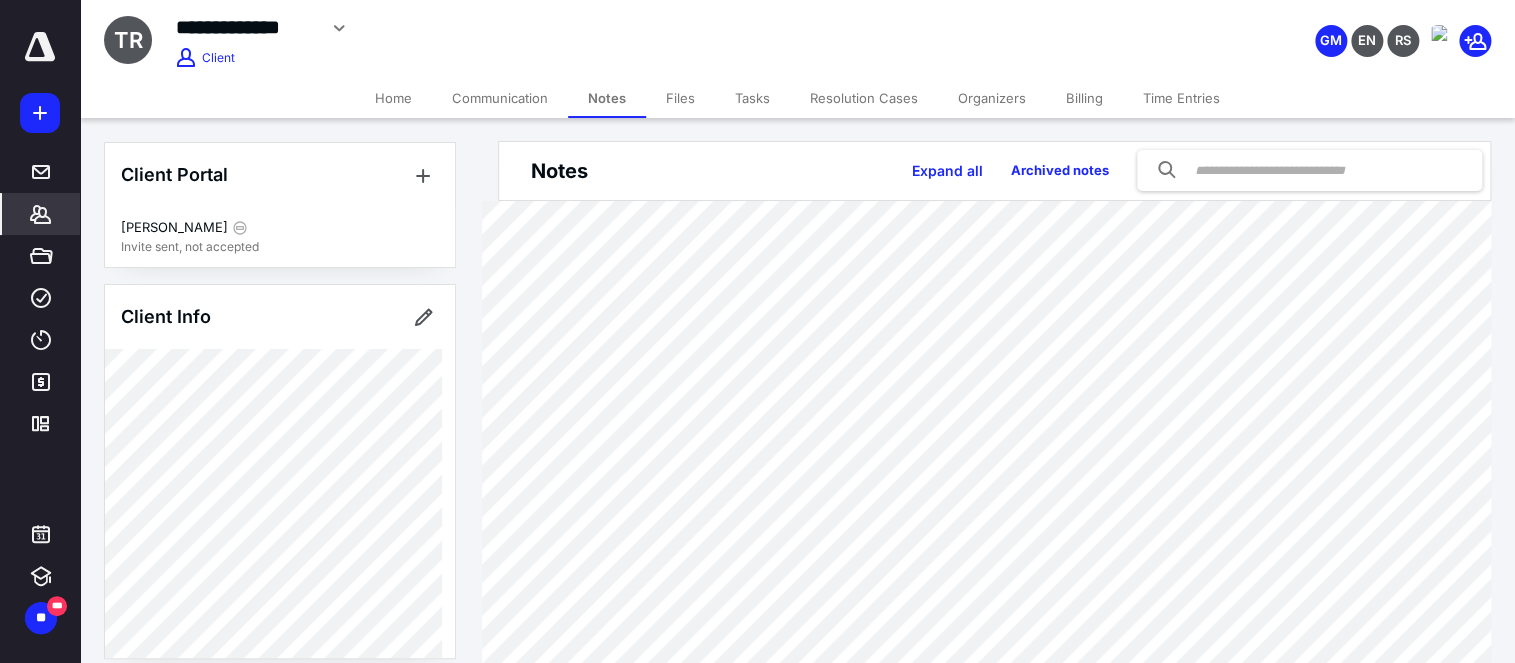 scroll, scrollTop: 0, scrollLeft: 0, axis: both 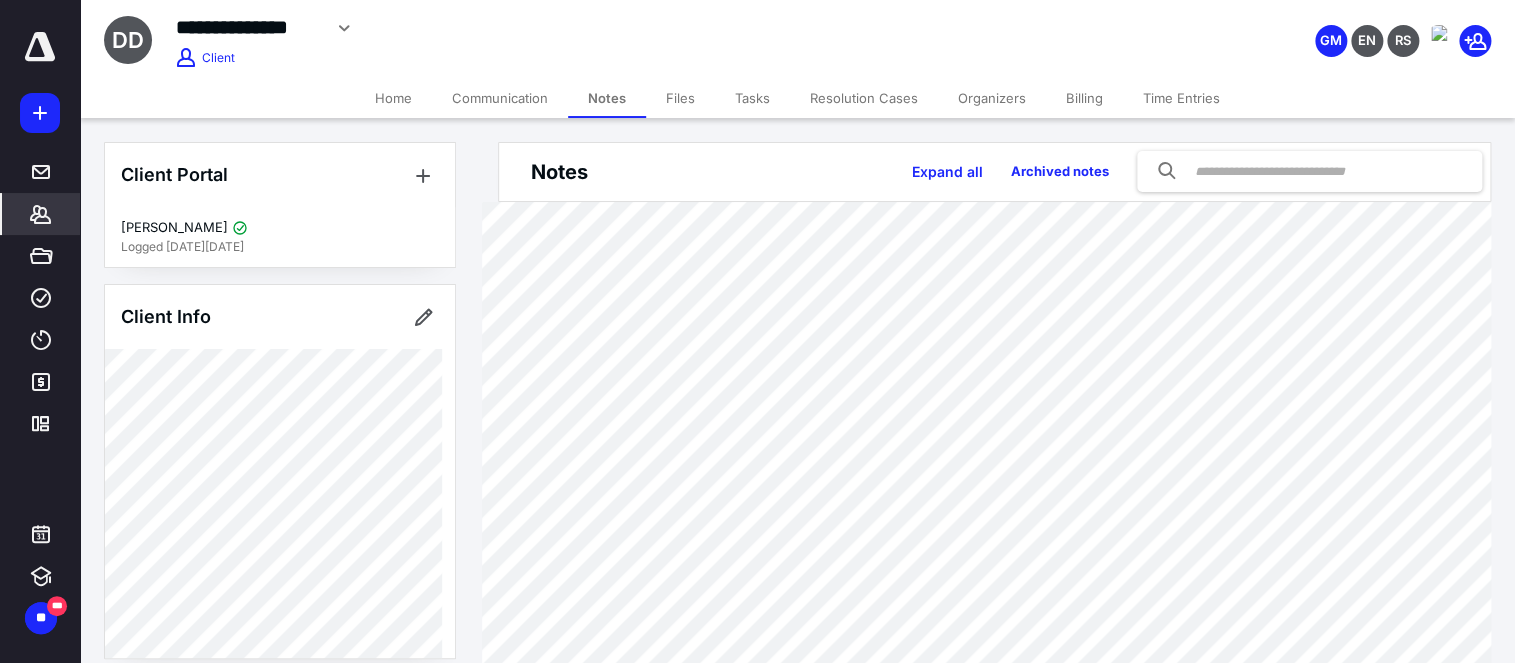 click 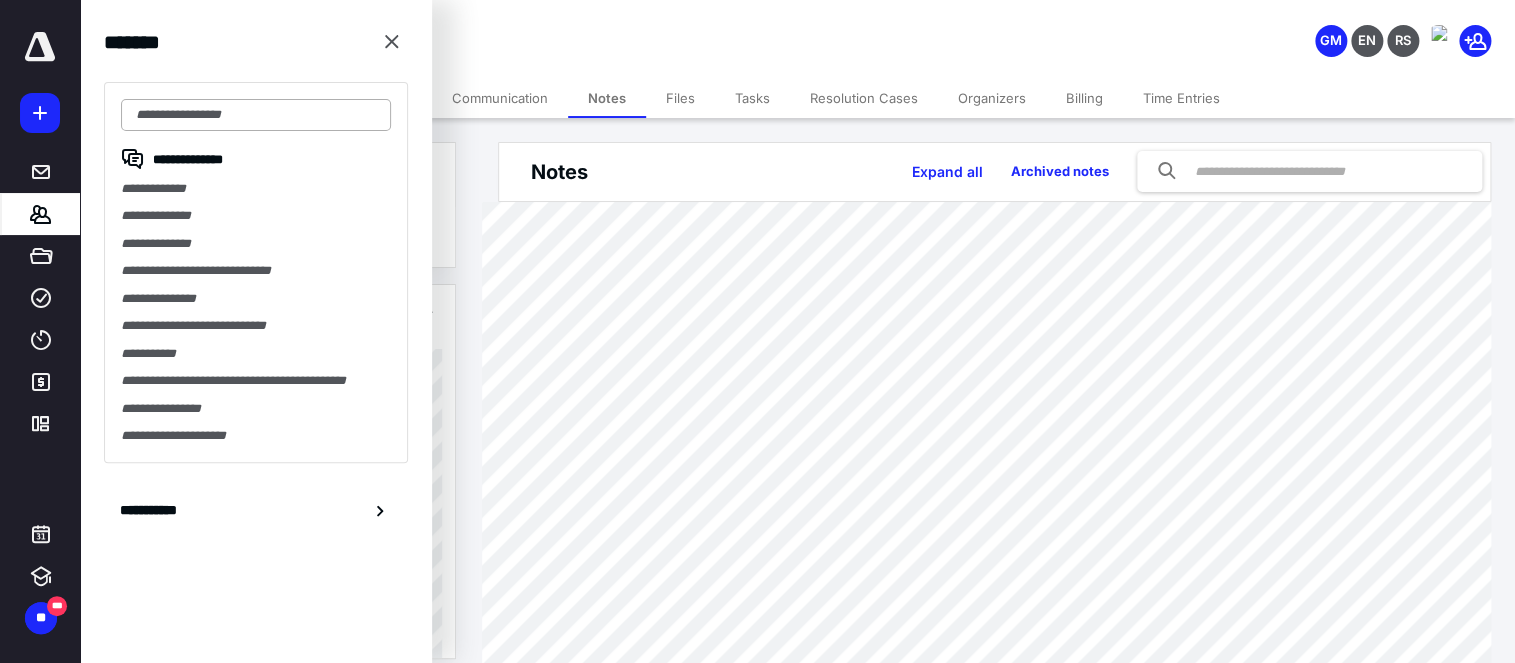 click at bounding box center [256, 115] 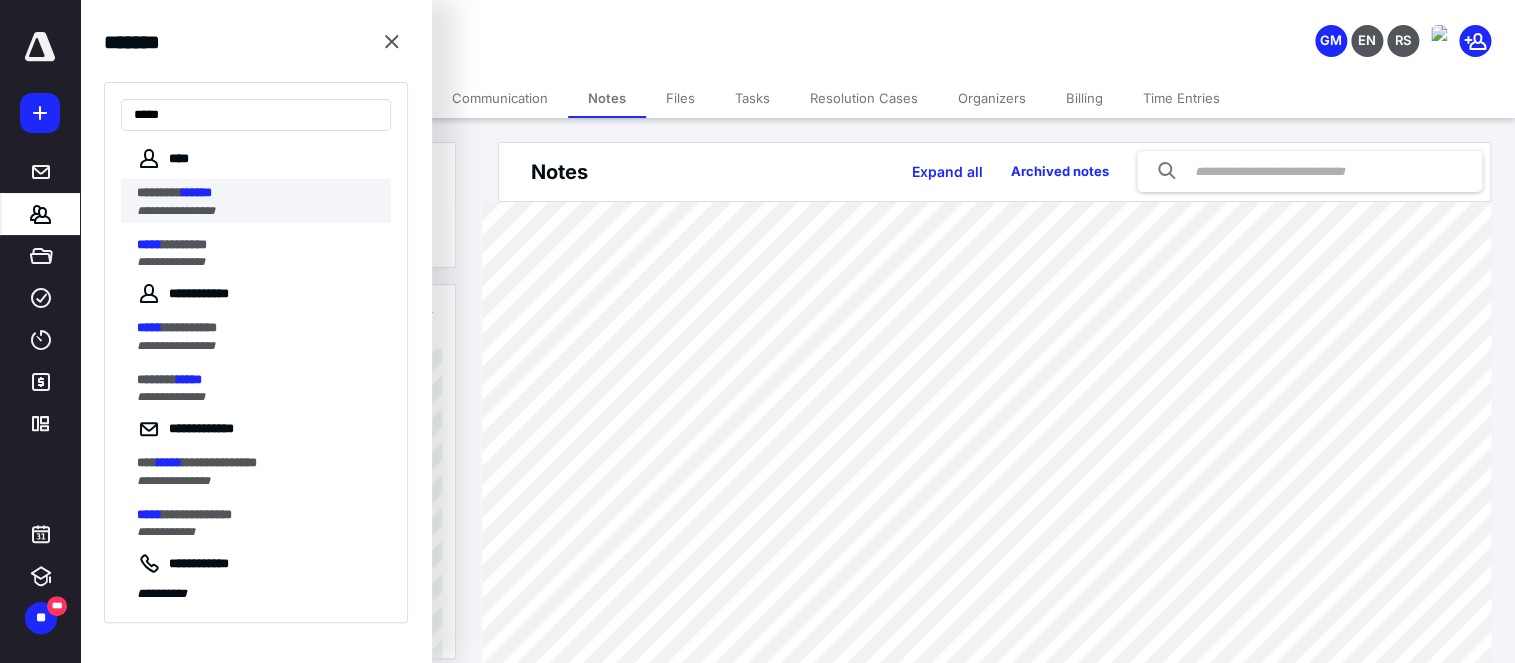 type on "*****" 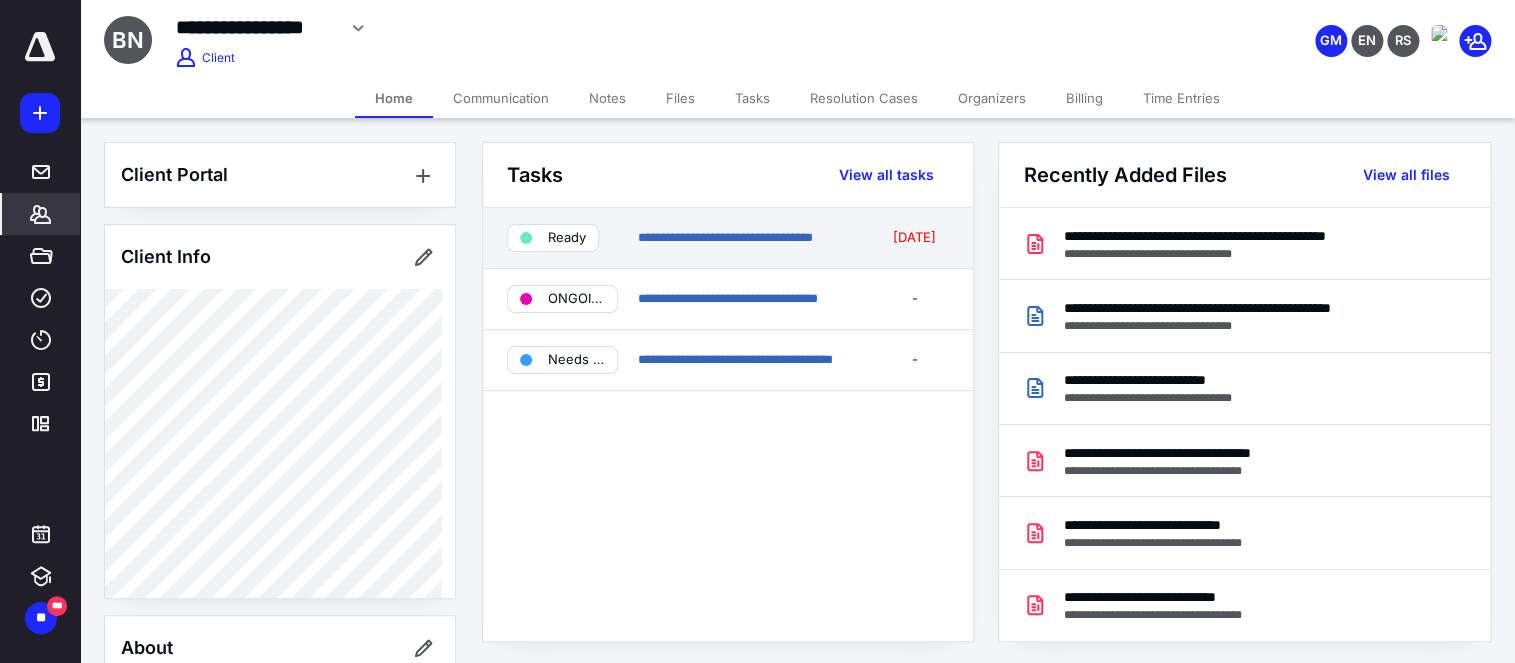 click on "**********" at bounding box center (749, 238) 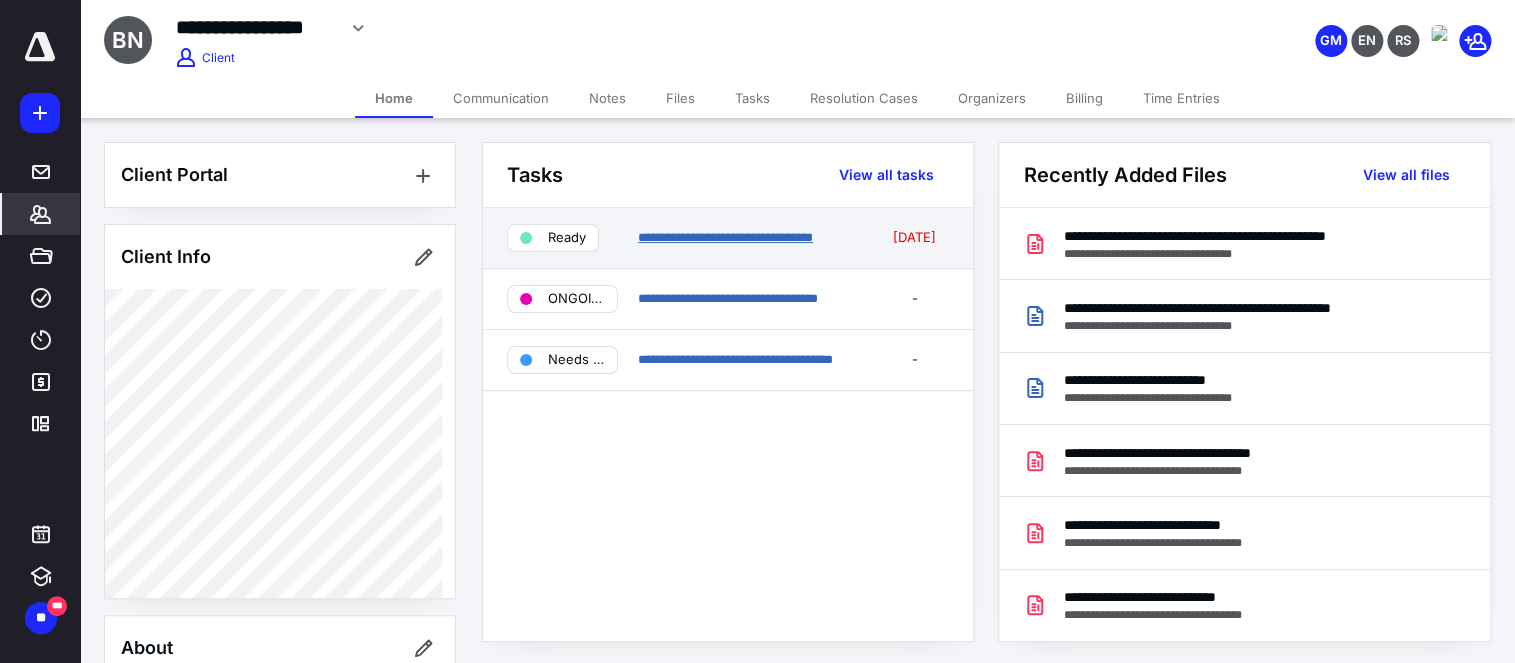 click on "**********" at bounding box center [725, 237] 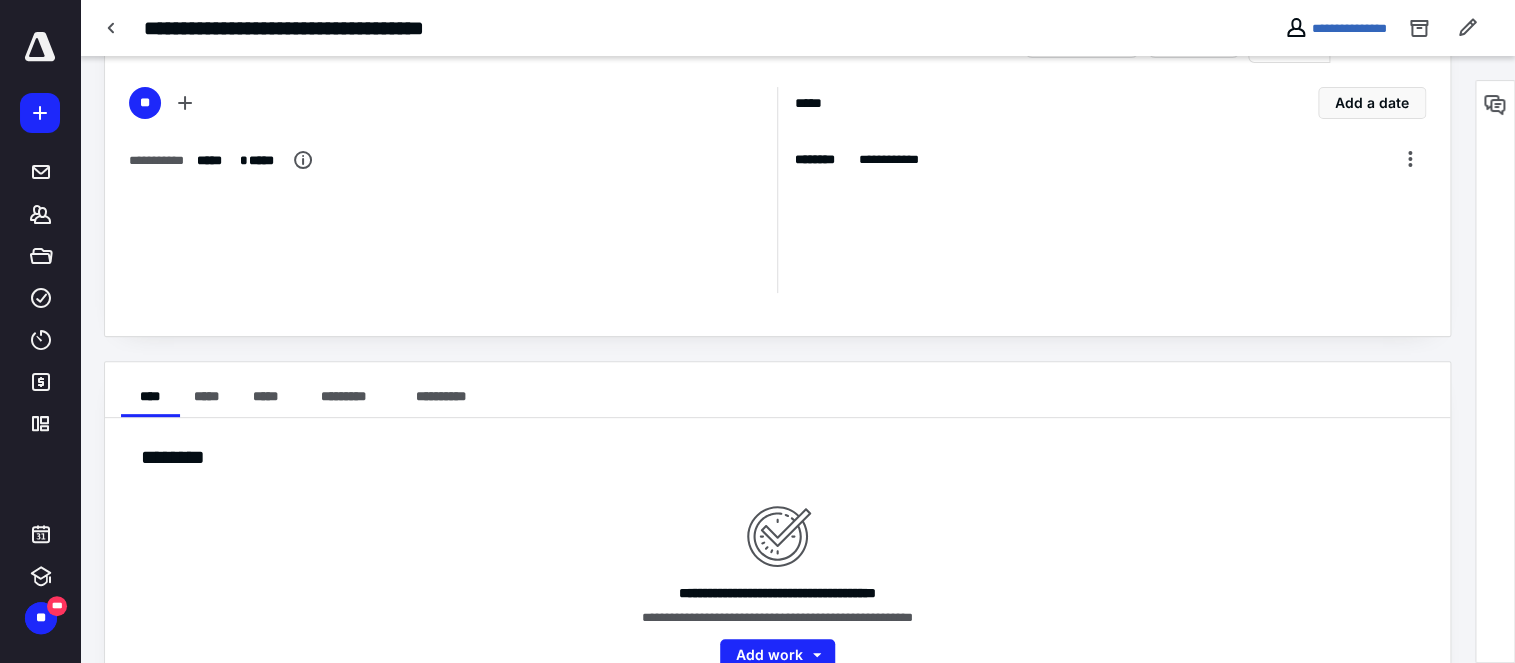 scroll, scrollTop: 0, scrollLeft: 0, axis: both 